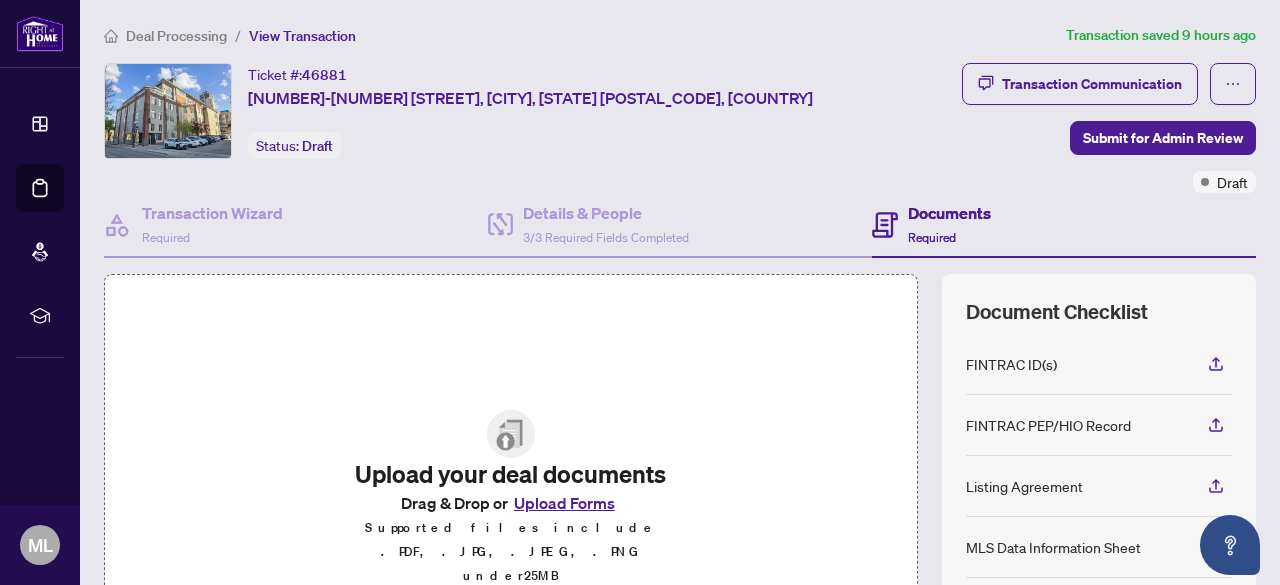 scroll, scrollTop: 0, scrollLeft: 0, axis: both 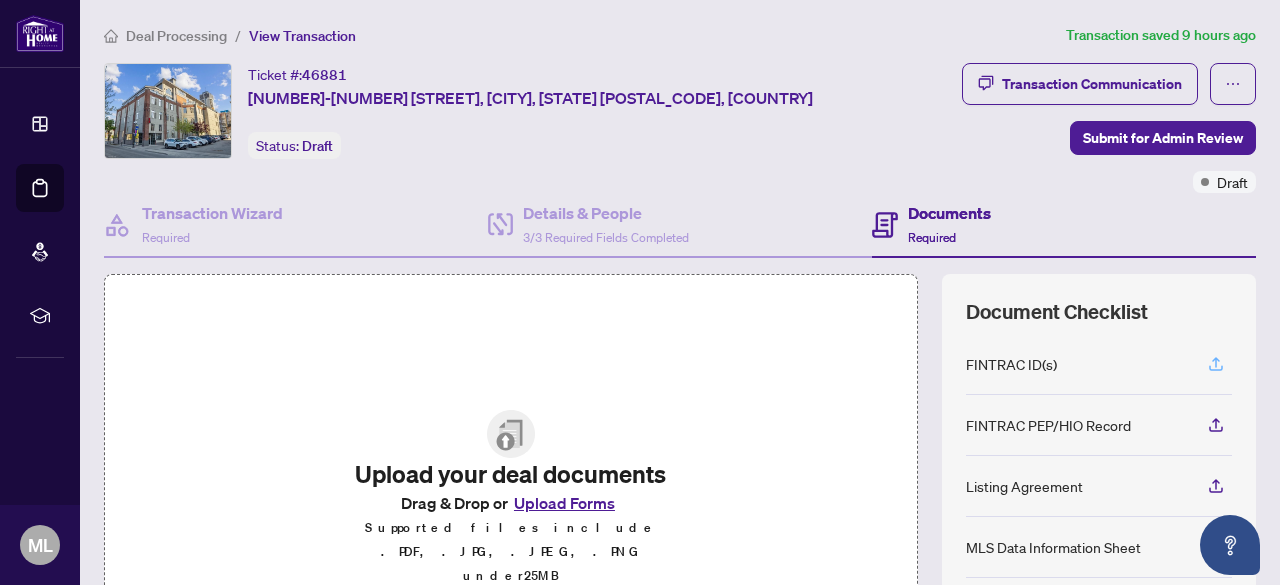 click 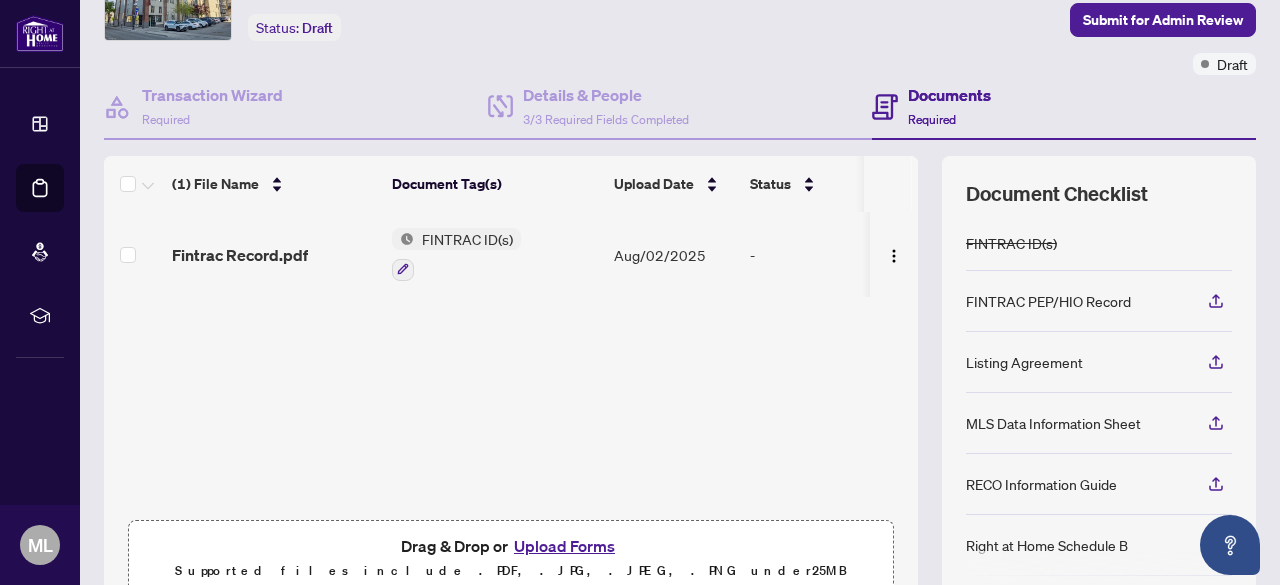 scroll, scrollTop: 149, scrollLeft: 0, axis: vertical 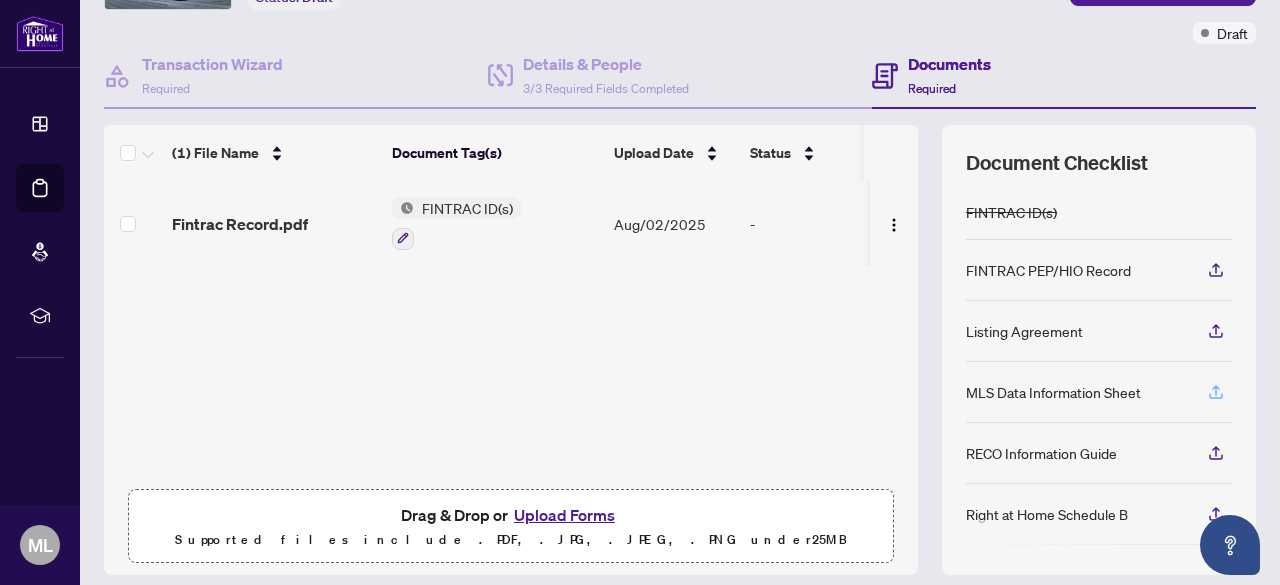 click 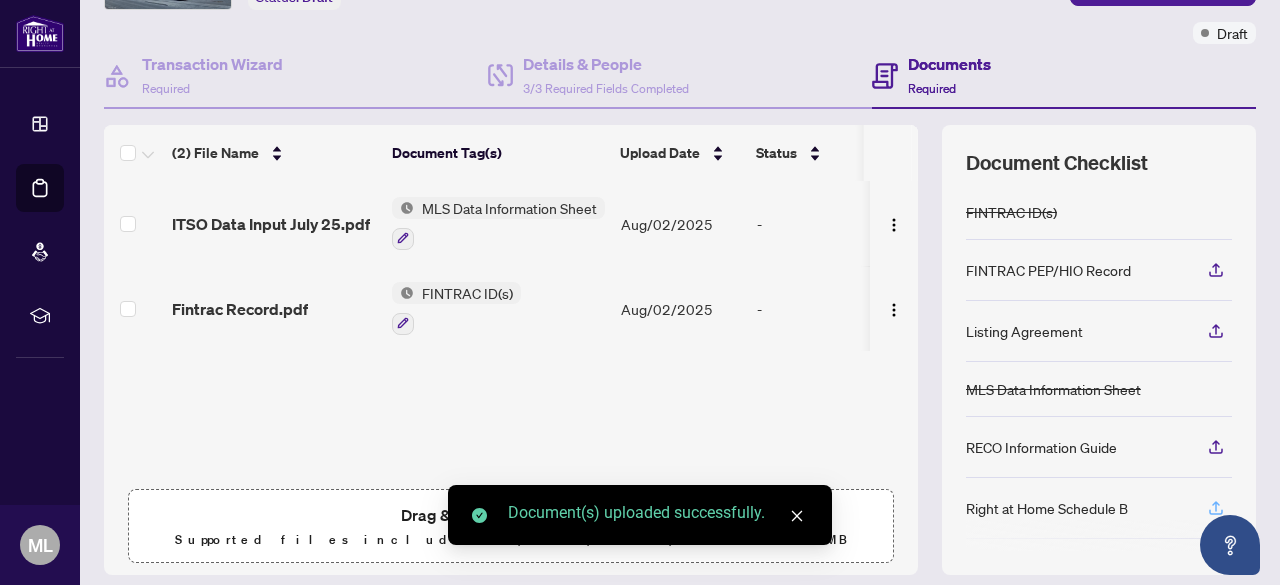 click 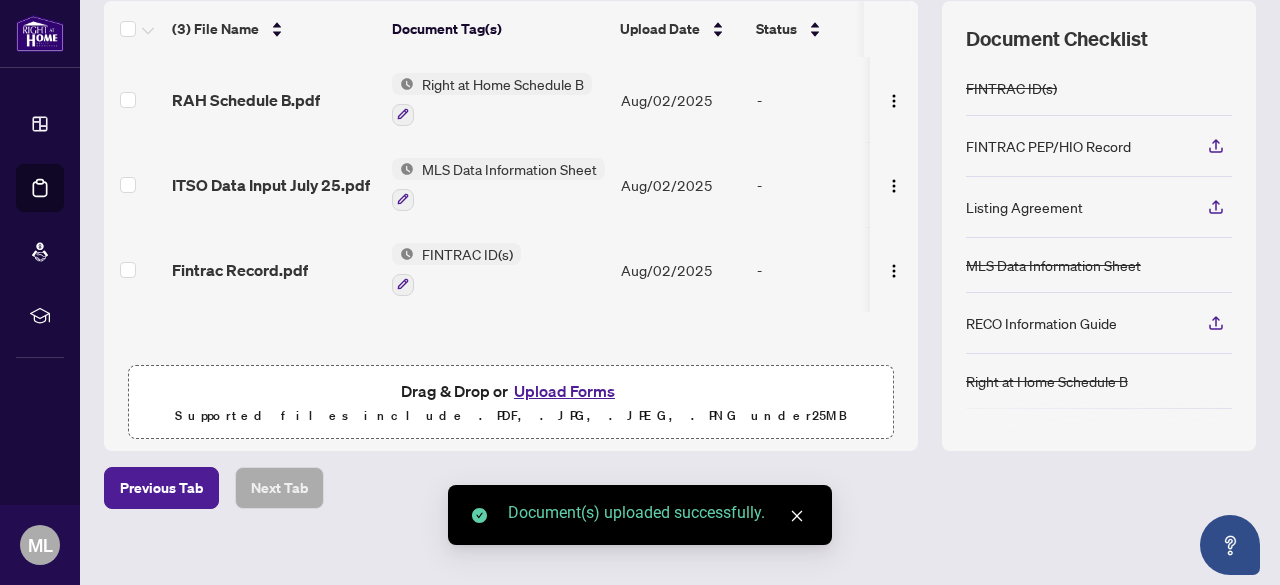 scroll, scrollTop: 289, scrollLeft: 0, axis: vertical 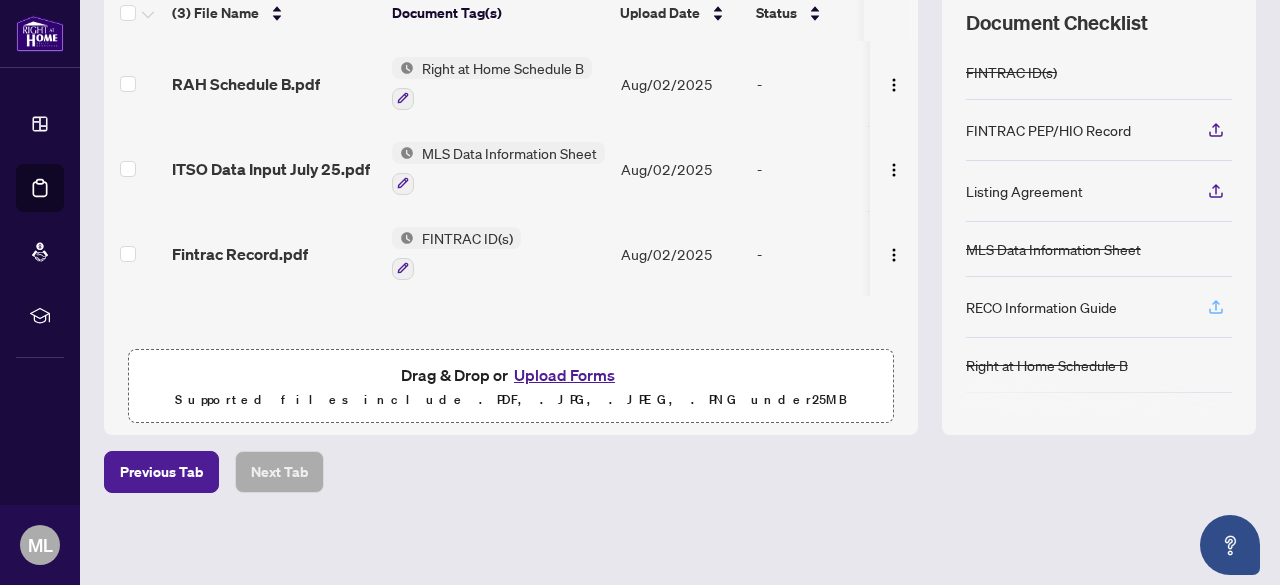 click 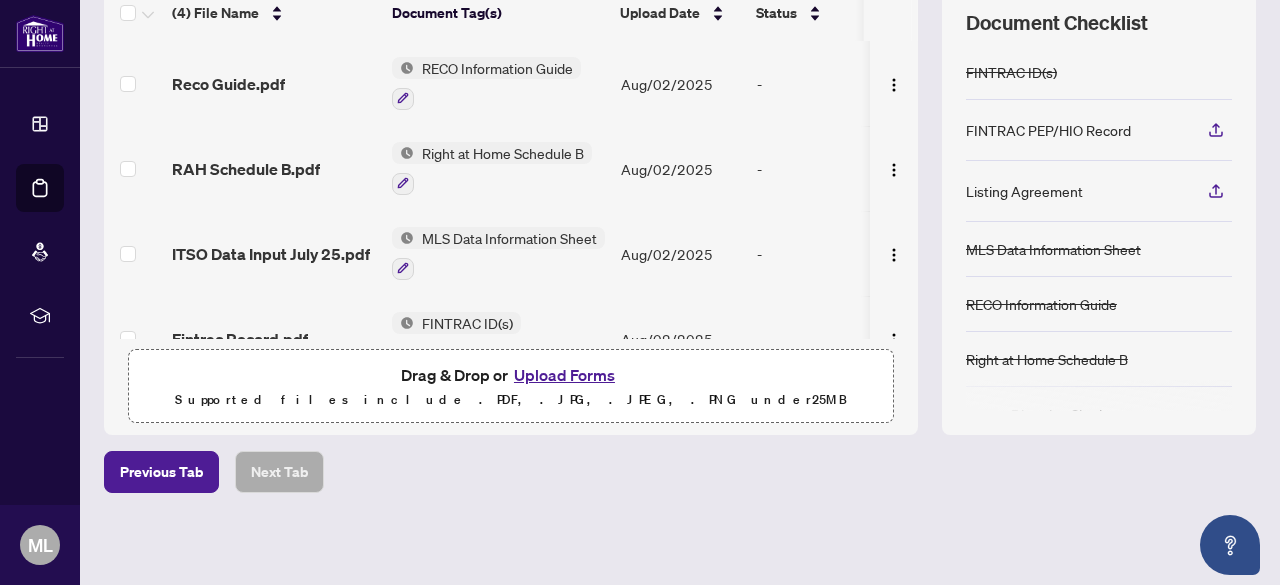 scroll, scrollTop: 90, scrollLeft: 0, axis: vertical 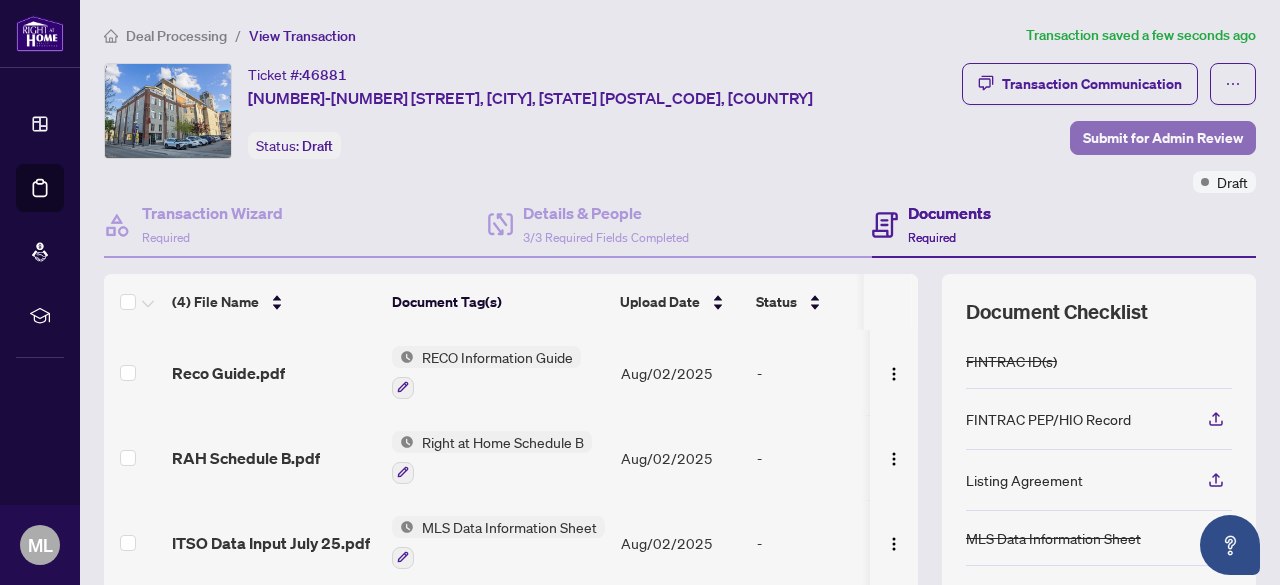 click on "Submit for Admin Review" at bounding box center [1163, 138] 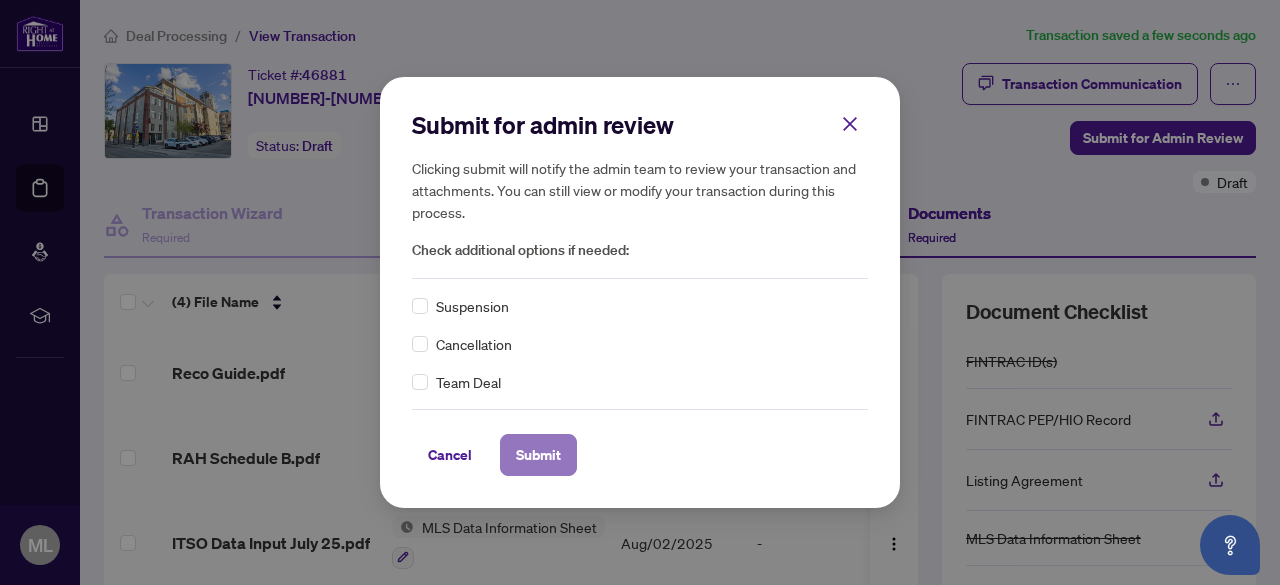 click on "Submit" at bounding box center (538, 455) 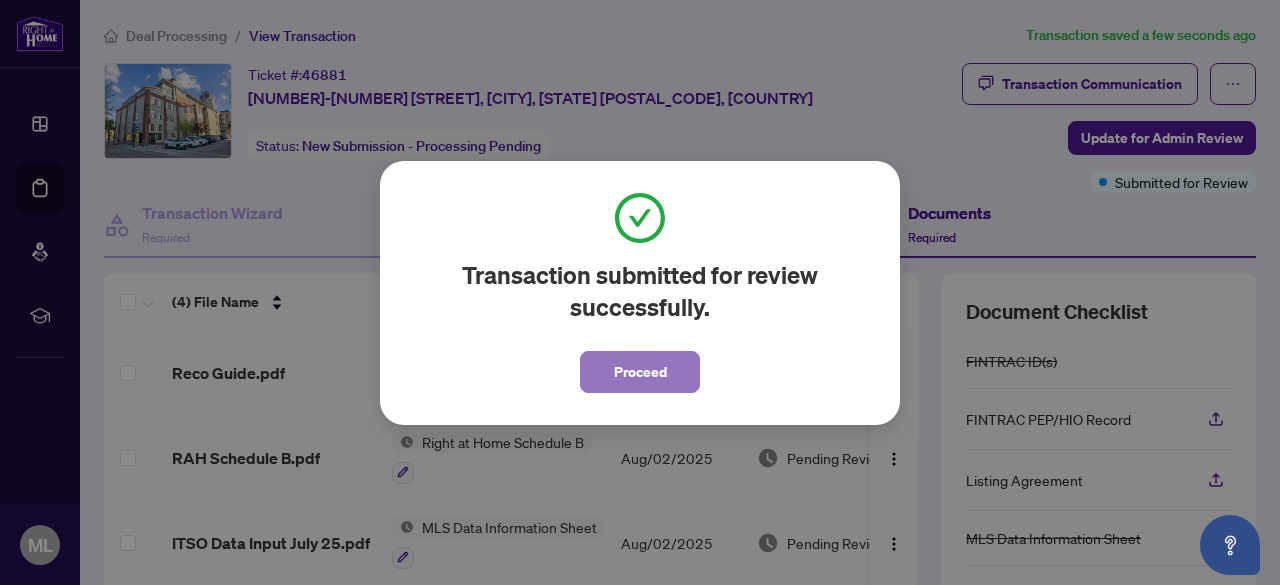 click on "Proceed" at bounding box center [640, 372] 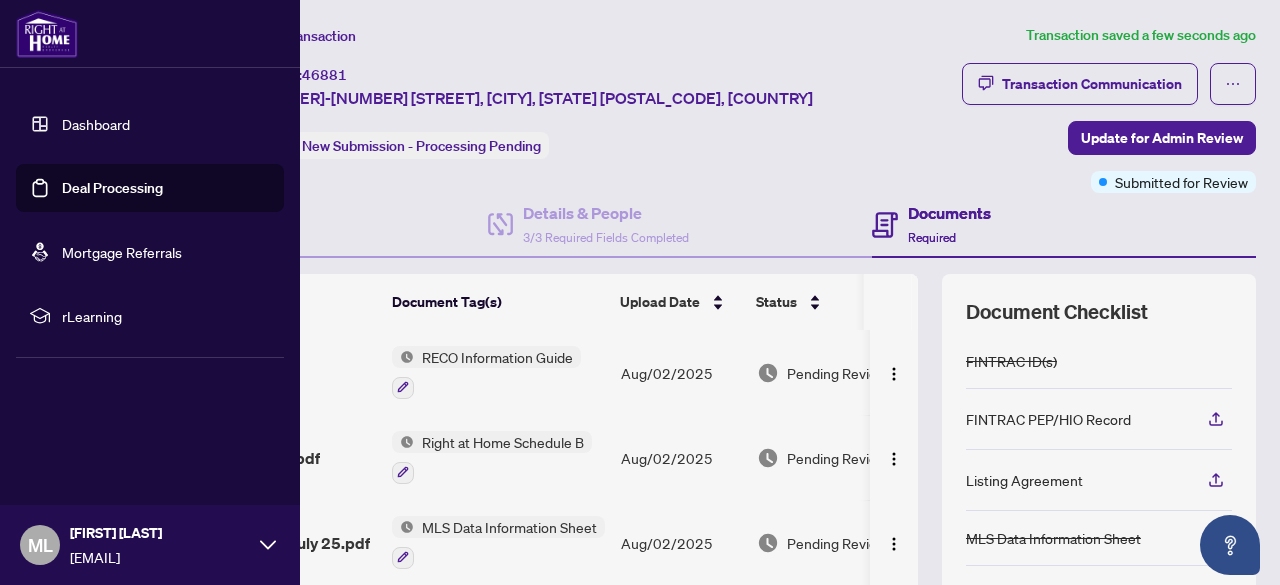 click on "Dashboard" at bounding box center (96, 124) 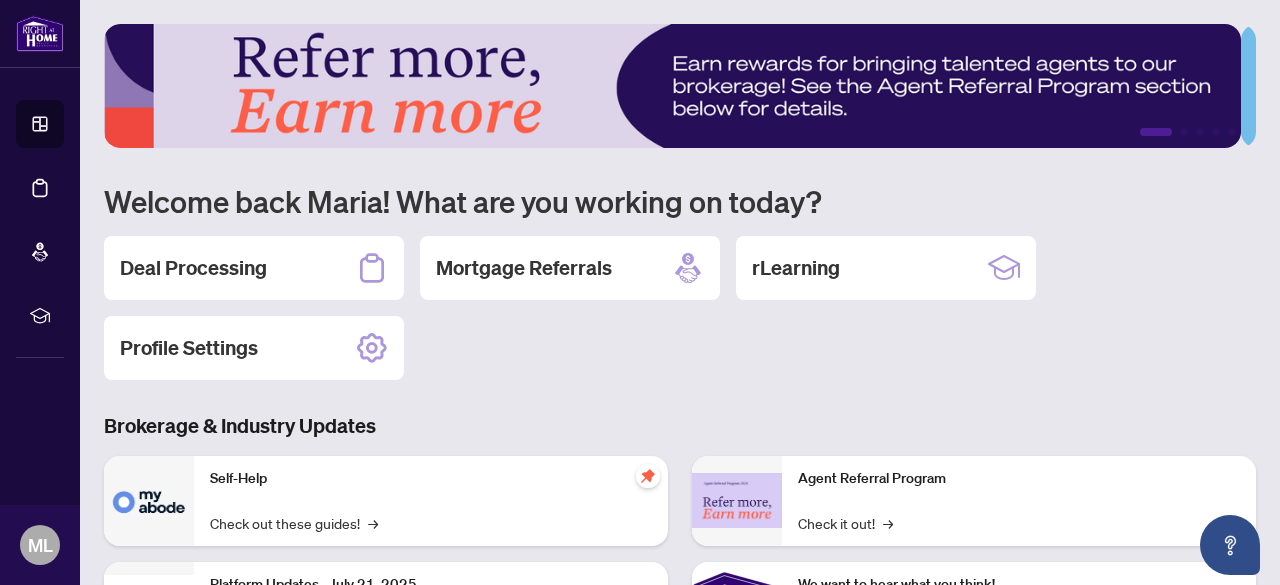 click on "1 2 3 4 5 Welcome back [FIRST]! What are you working on today? Deal Processing Mortgage Referrals rLearning Profile Settings Brokerage & Industry Updates Self-Help Check out these guides! → Platform Updates - July 21, 2025 Check out these updates! → Platform Updates - July 8, 2025 Check out these updates! → Platform Updates - June 23, 2025 Check out these updates! → Agent Referral Program Check it out! → We want to hear what you think! Leave Feedback → Identify your Client Sign In! → Sail Away With 8Twelve Check it Out! →" at bounding box center [680, 459] 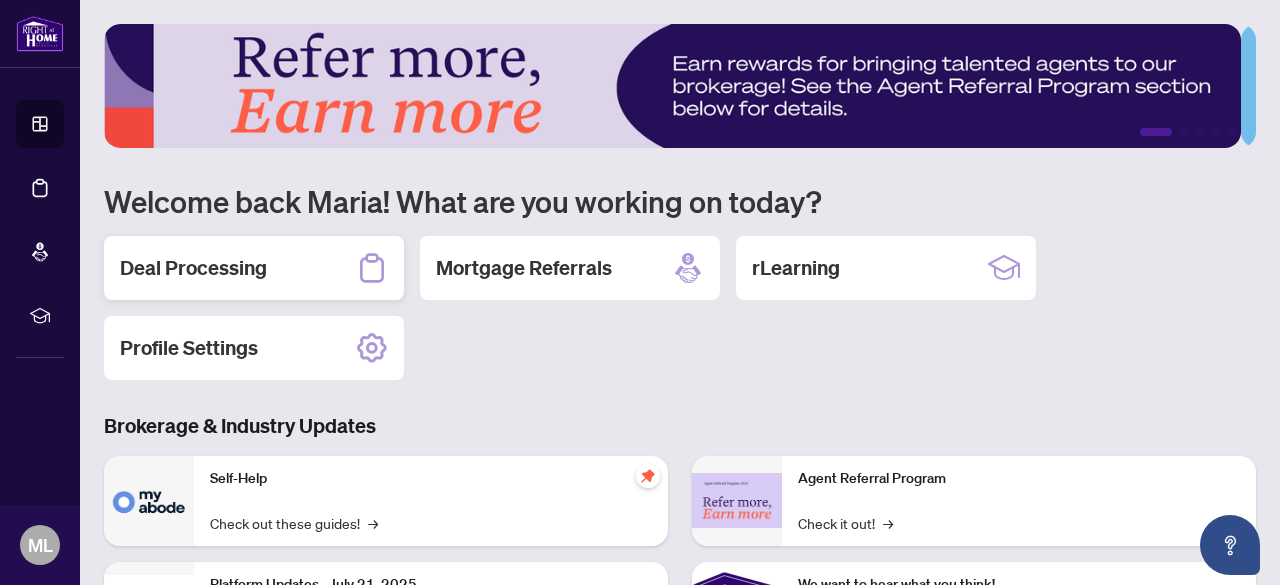 click on "Deal Processing" at bounding box center (254, 268) 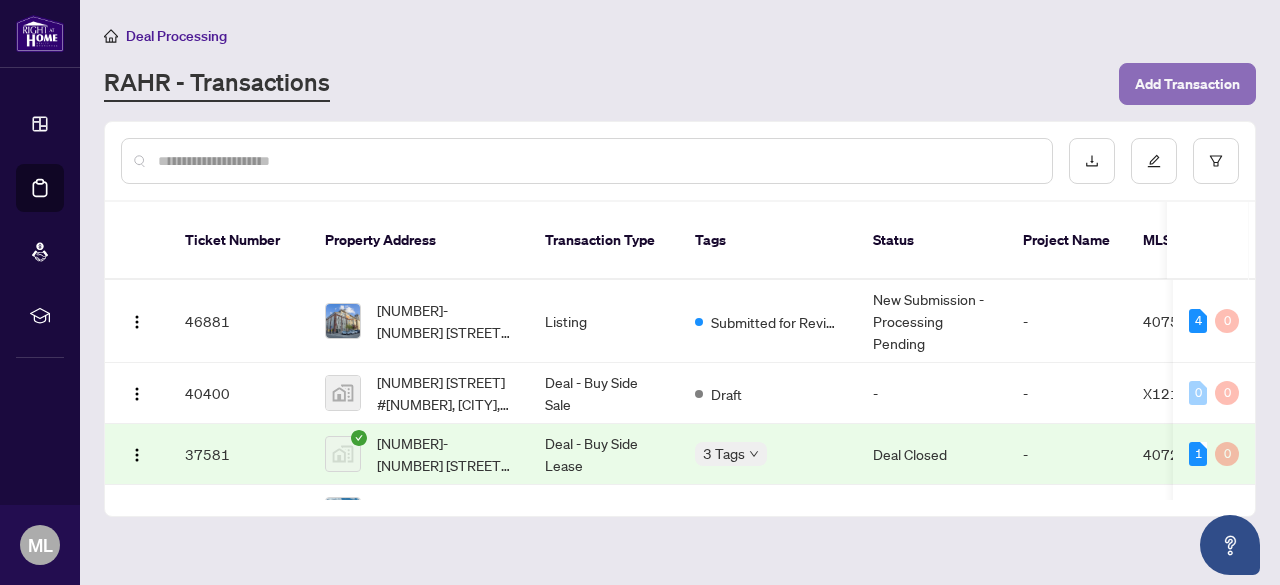 click on "Add Transaction" at bounding box center [1187, 84] 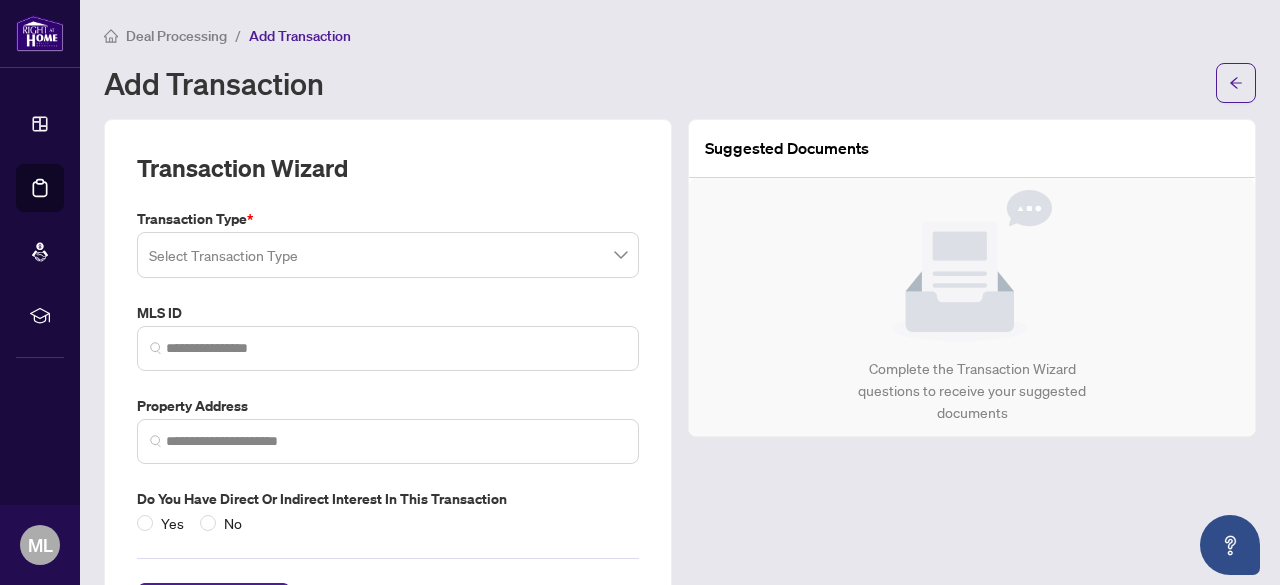 click at bounding box center [388, 255] 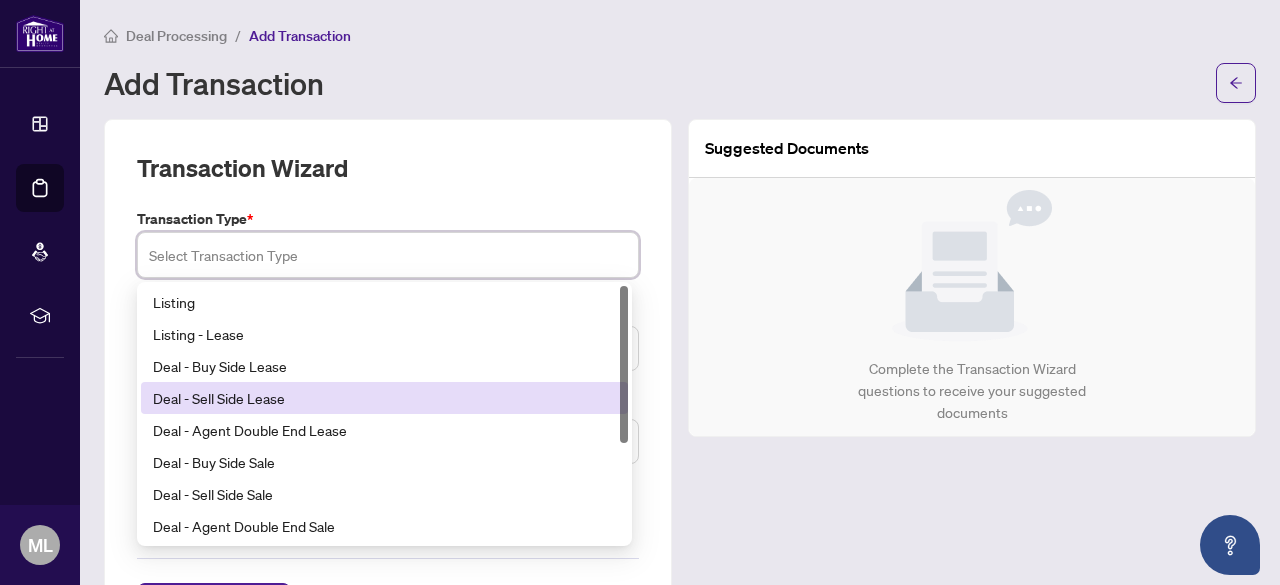 click on "Deal - Sell Side Lease" at bounding box center (384, 398) 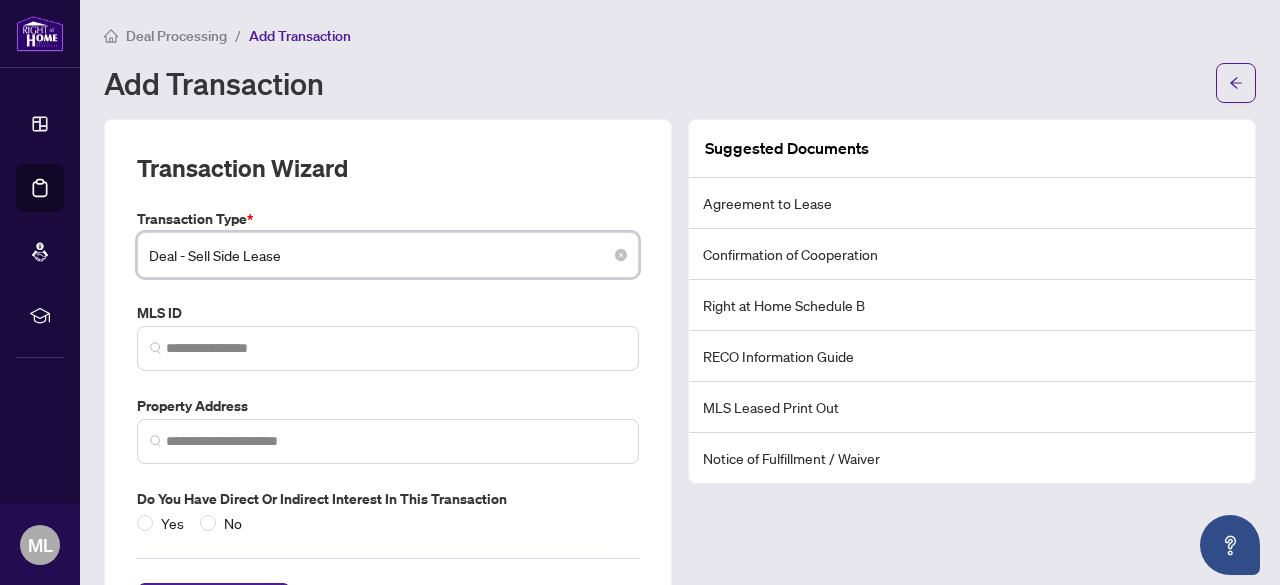 click on "Deal - Sell Side Lease" at bounding box center [388, 255] 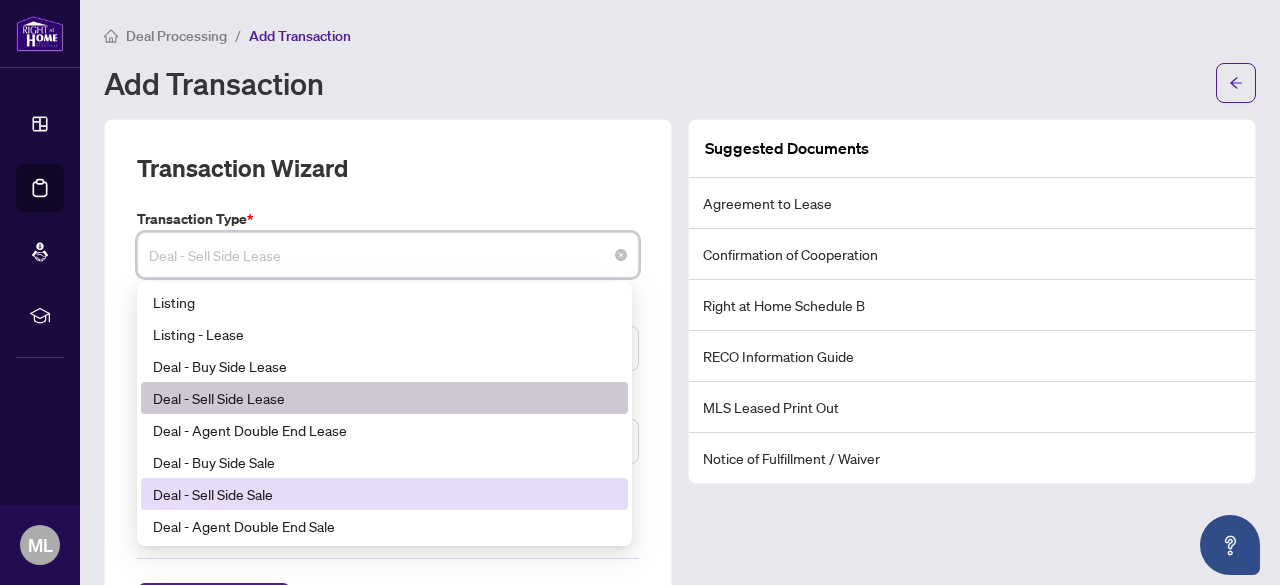 click on "Deal - Sell Side Sale" at bounding box center (384, 494) 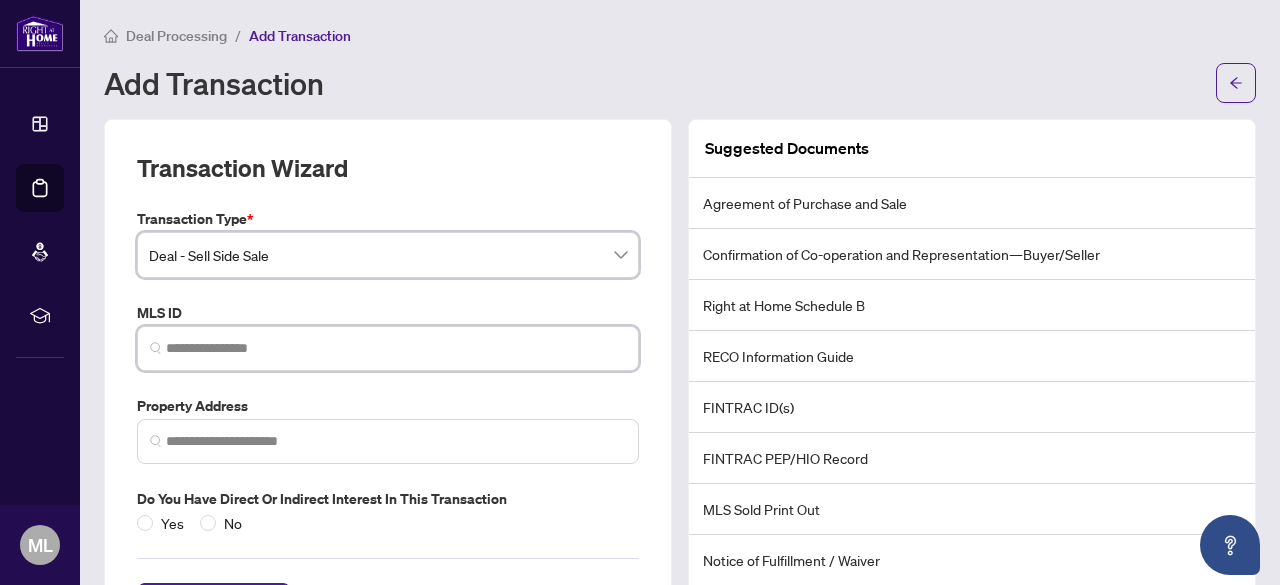 click at bounding box center (396, 348) 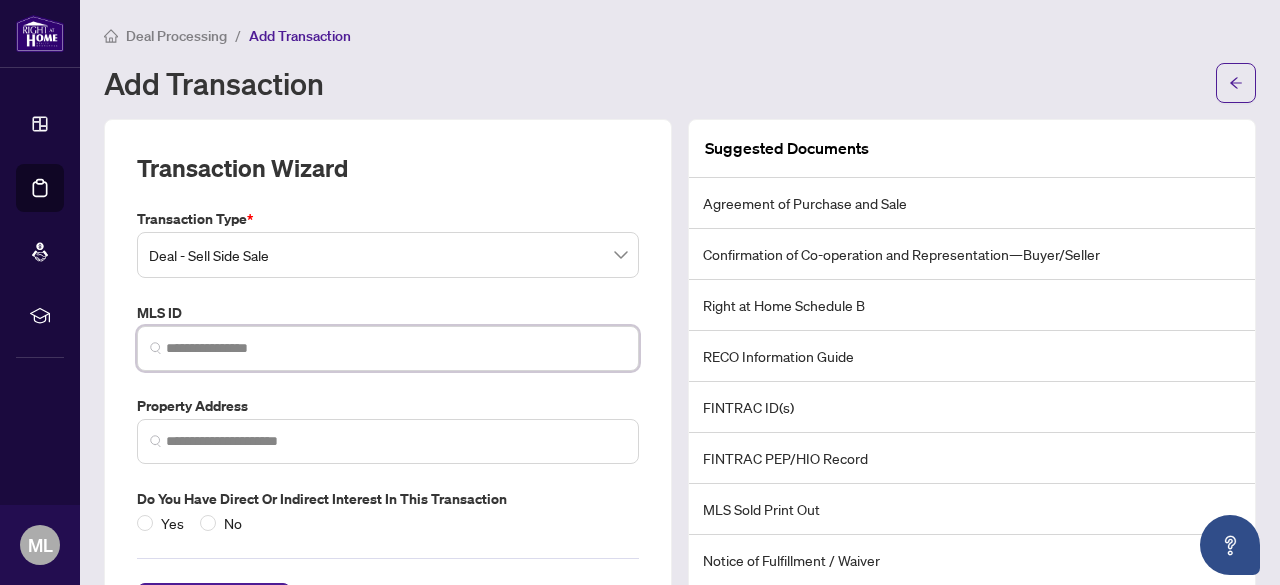 click at bounding box center (396, 348) 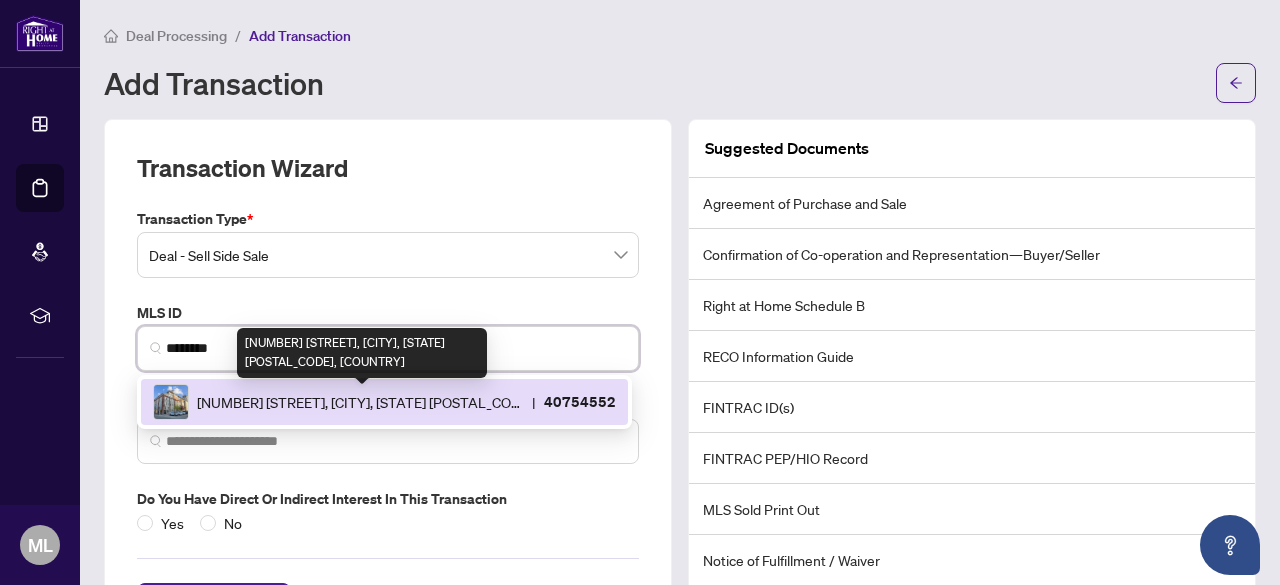 click on "[NUMBER] [STREET], [CITY], [STATE] [POSTAL_CODE], [COUNTRY]" at bounding box center (360, 402) 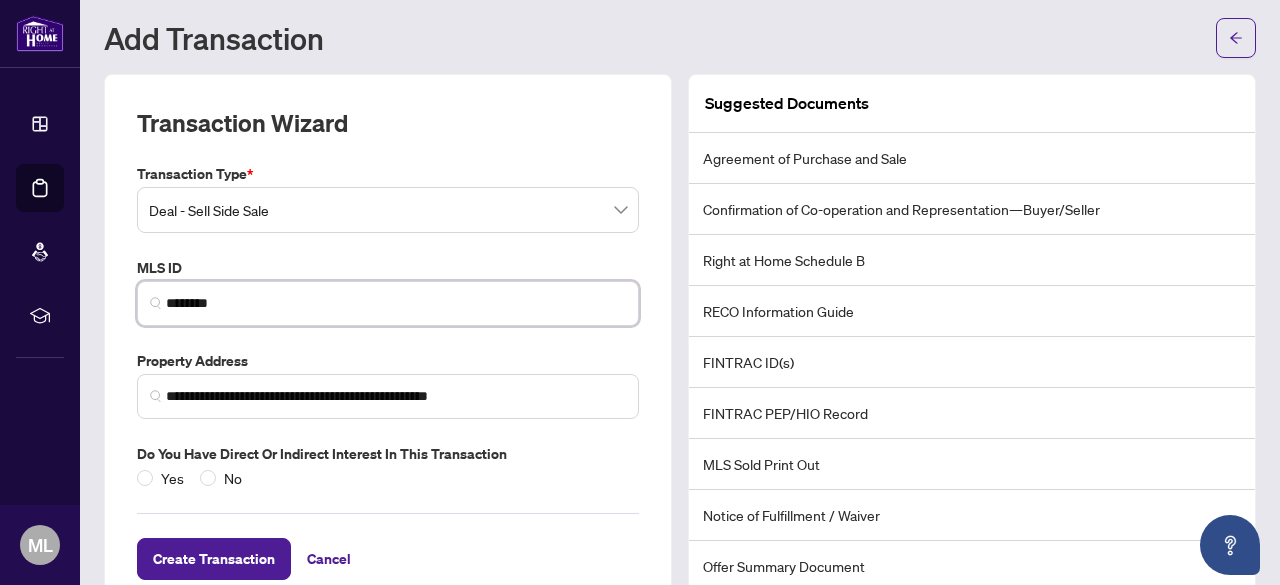 scroll, scrollTop: 96, scrollLeft: 0, axis: vertical 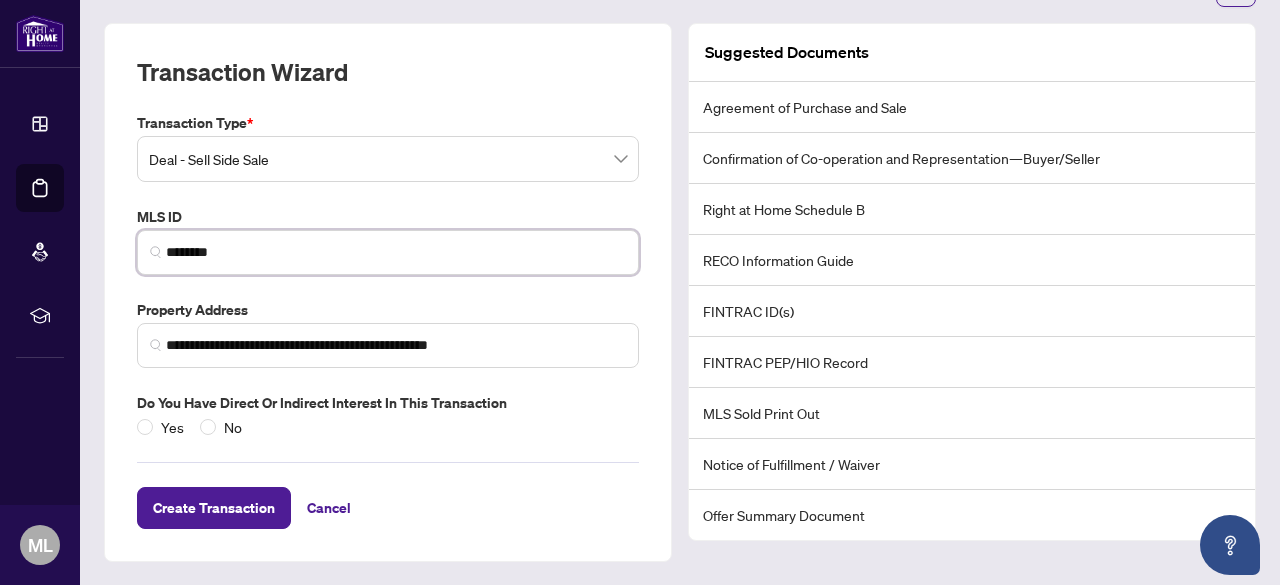 type on "********" 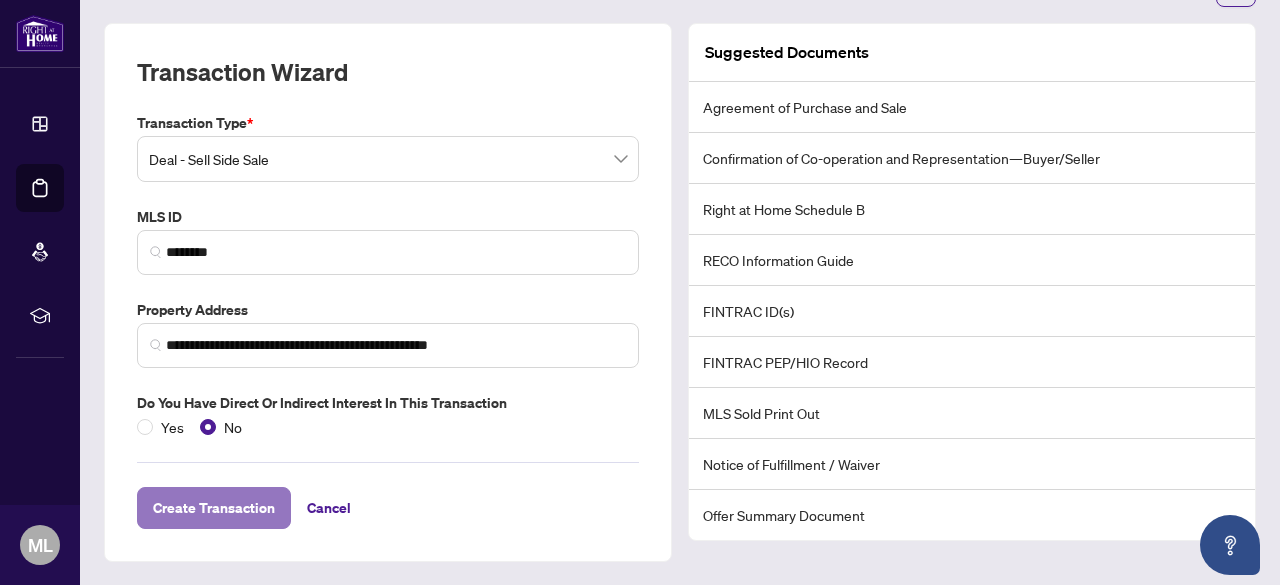 click on "Create Transaction" at bounding box center (214, 508) 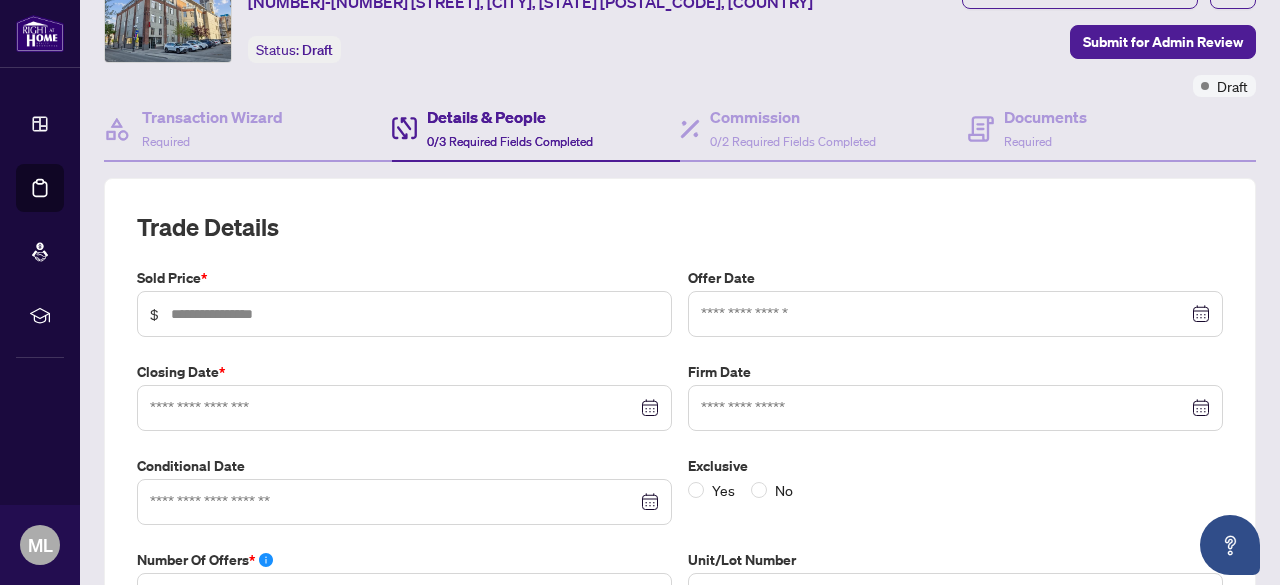 click on "$" at bounding box center (404, 314) 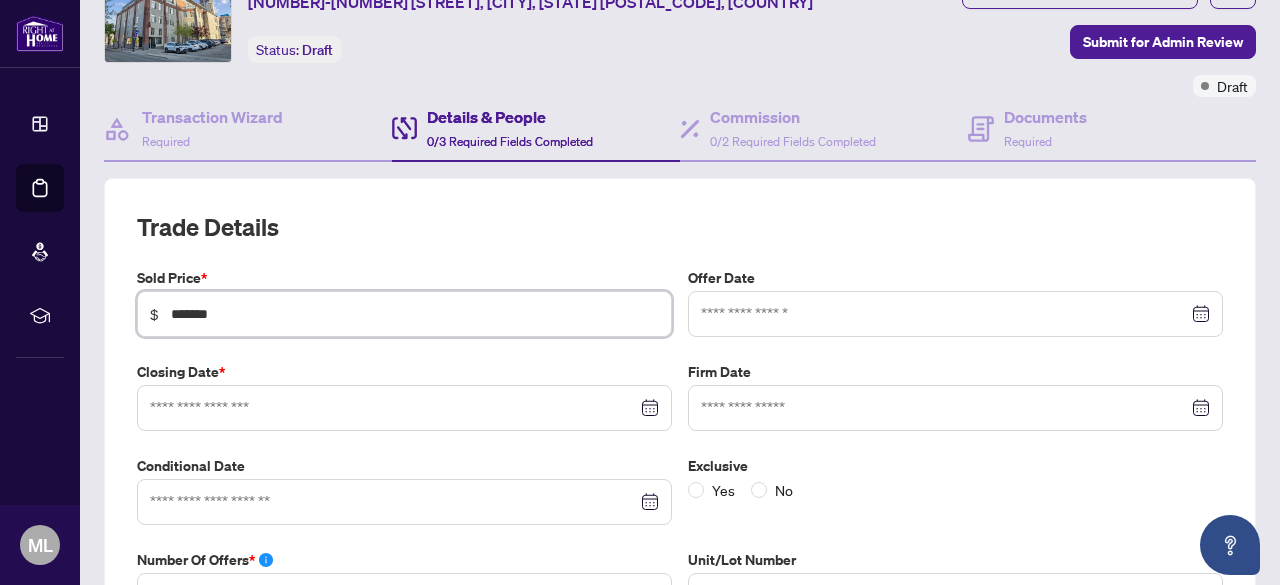 type on "*******" 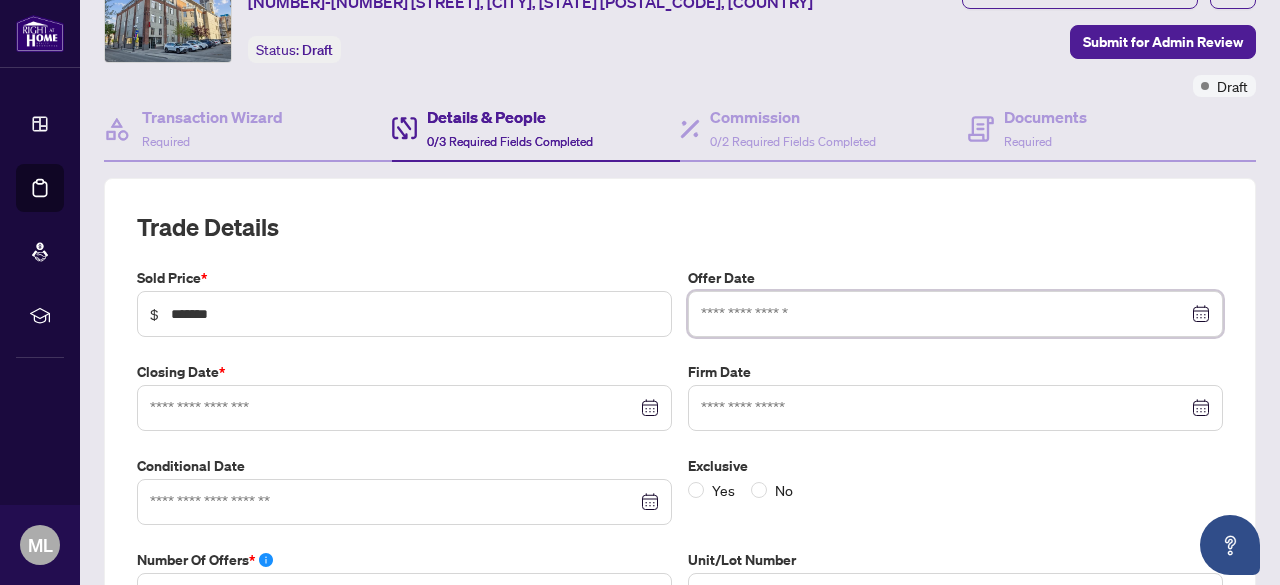 click at bounding box center (944, 314) 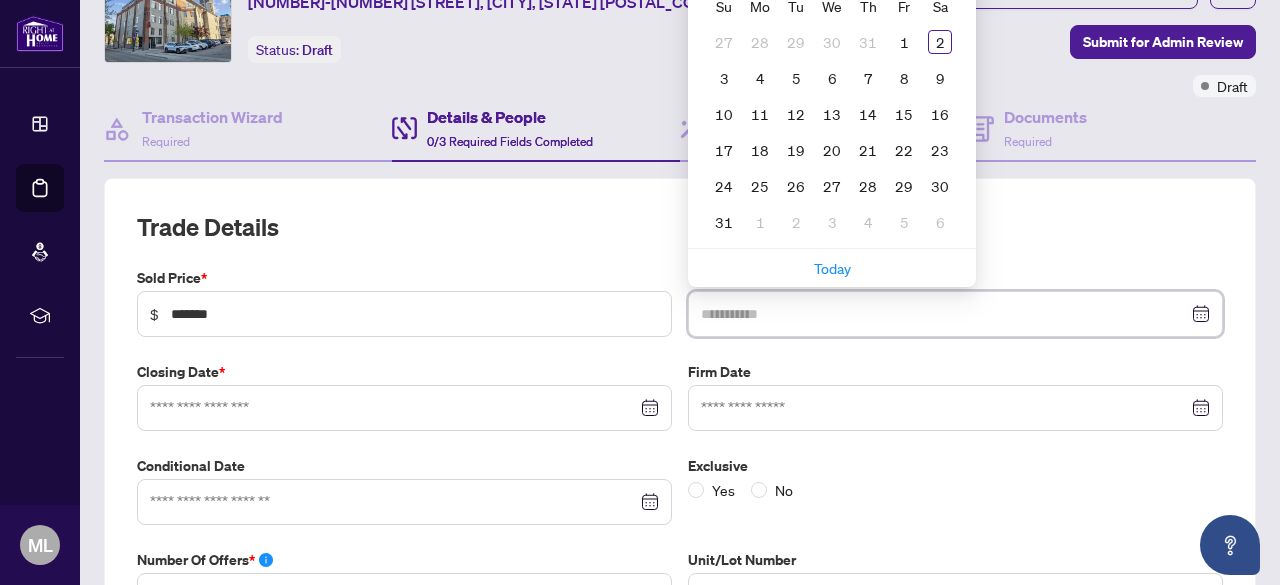 type on "**********" 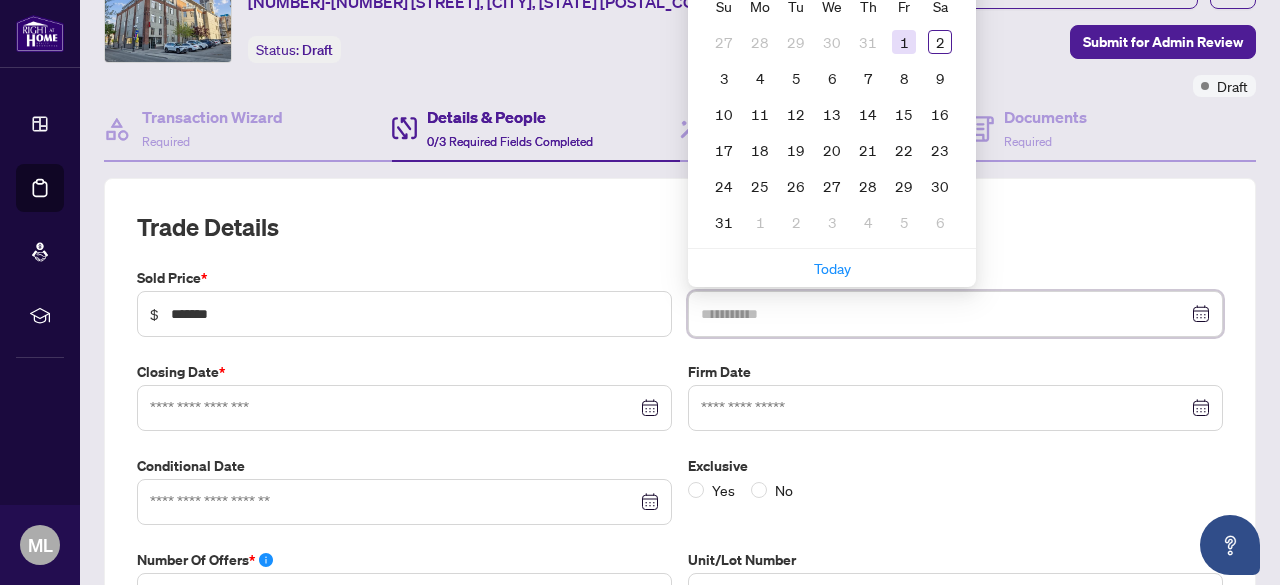 type on "**********" 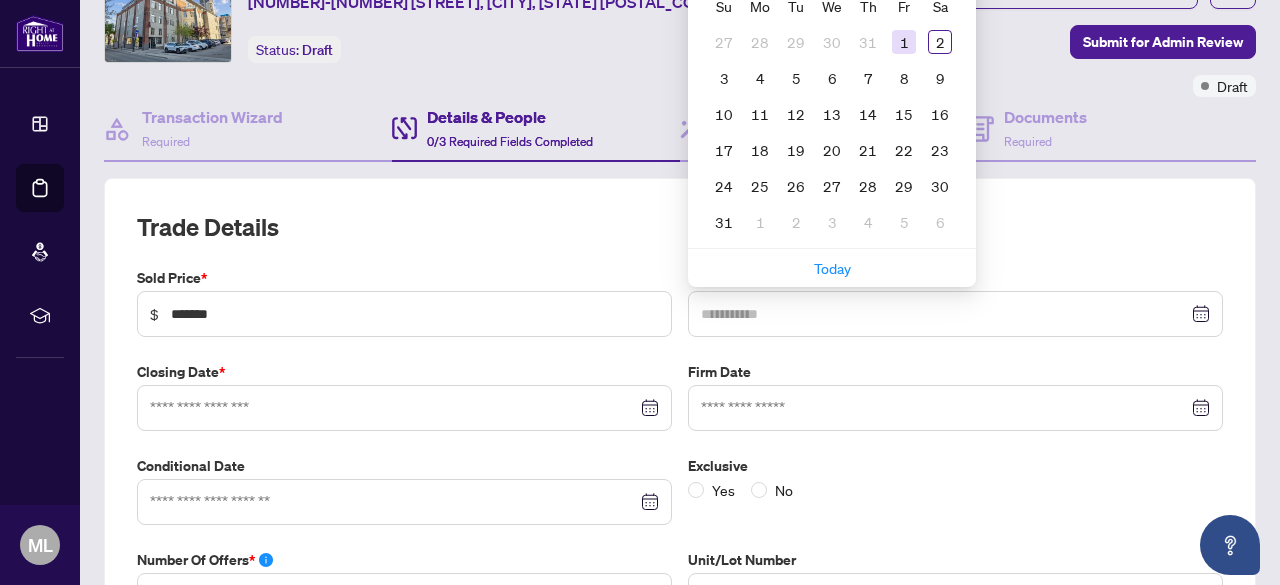 click on "1" at bounding box center [904, 42] 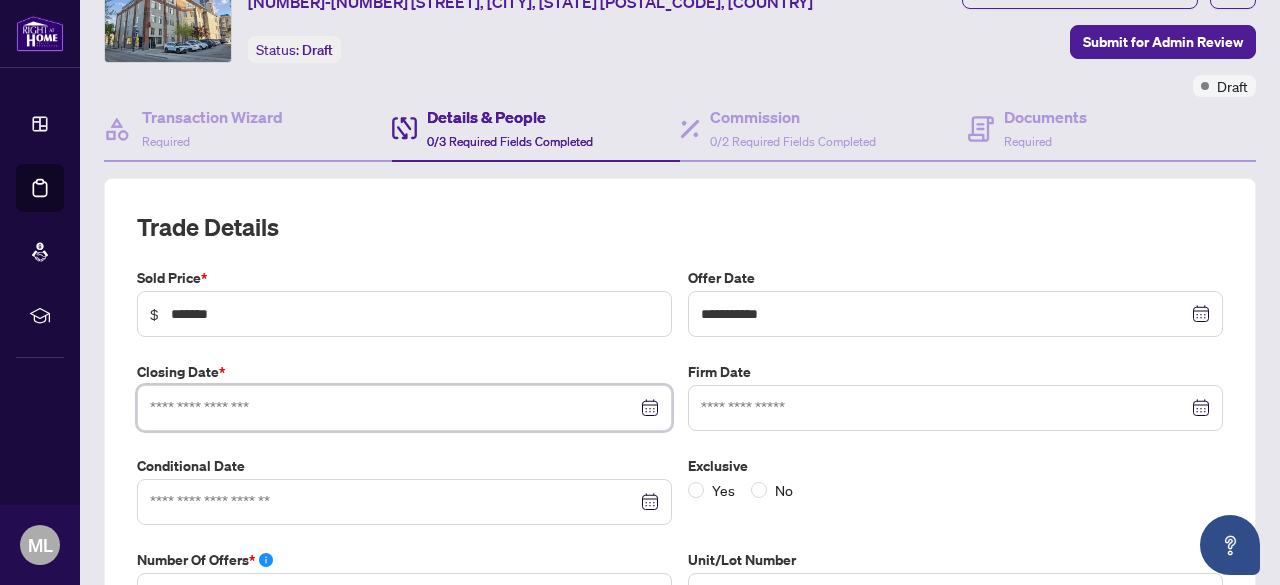 click at bounding box center (393, 408) 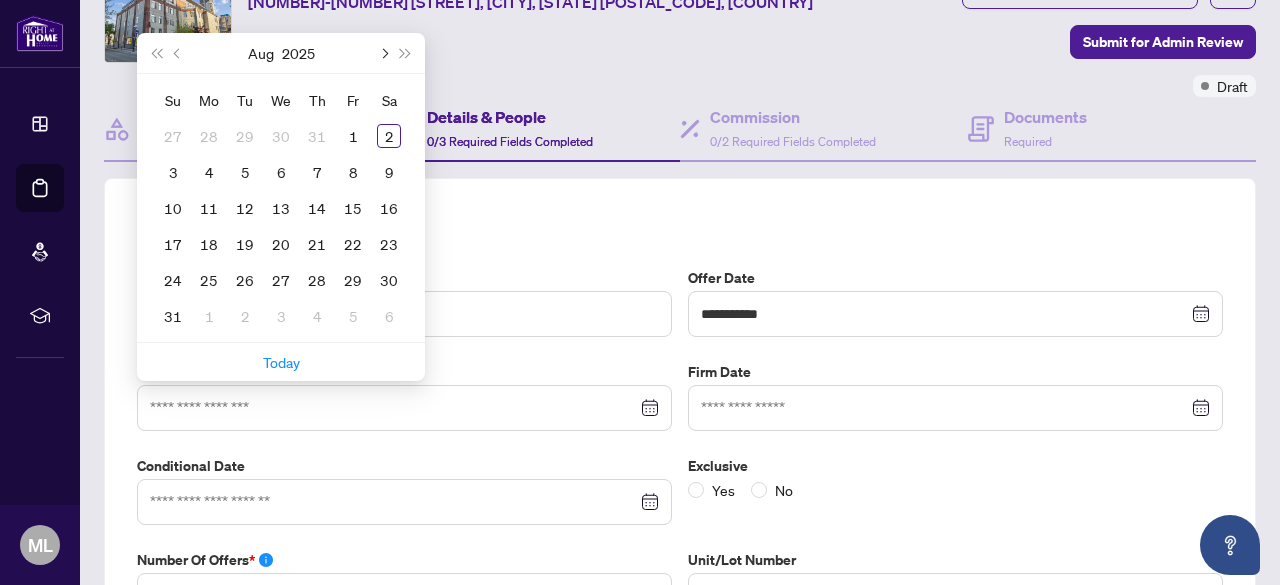 click at bounding box center [383, 53] 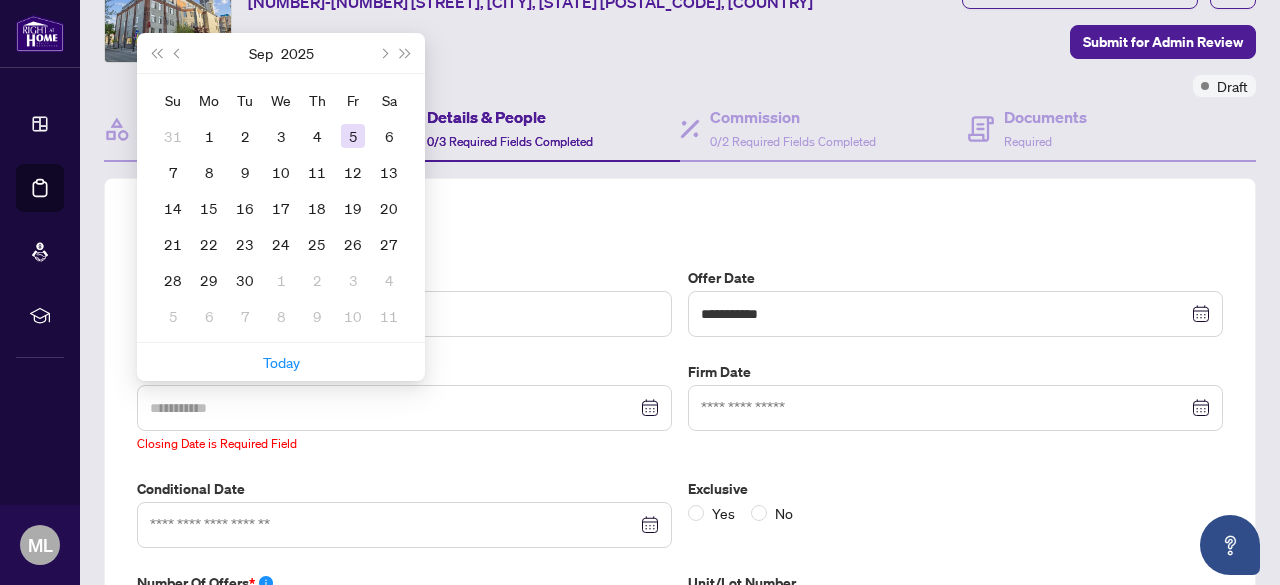type on "**********" 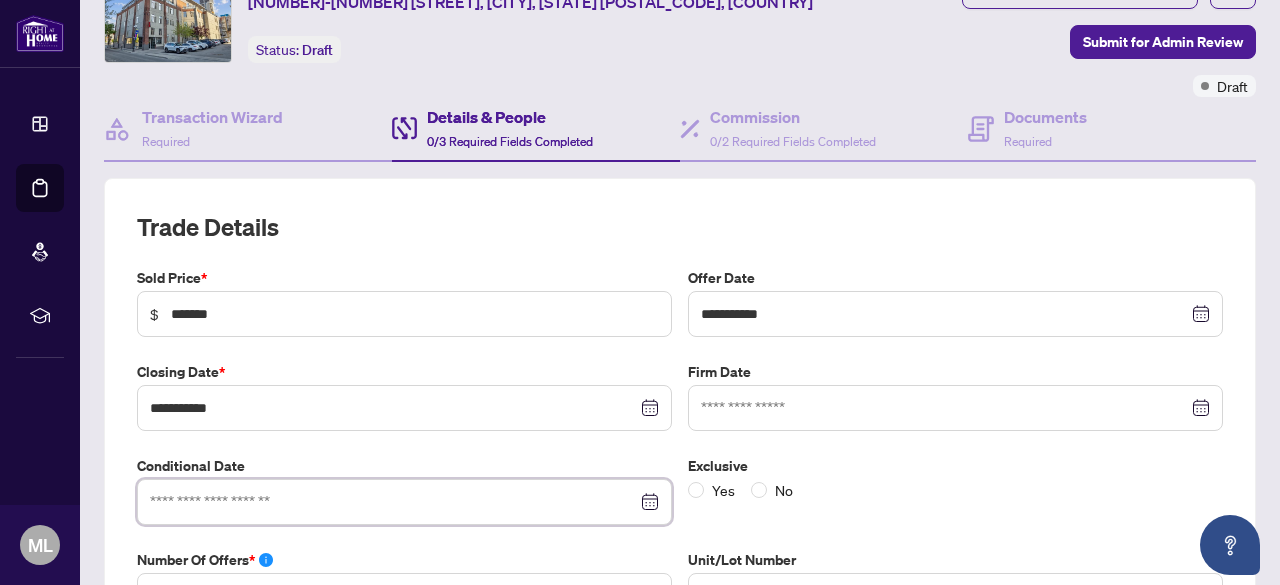 click at bounding box center (393, 502) 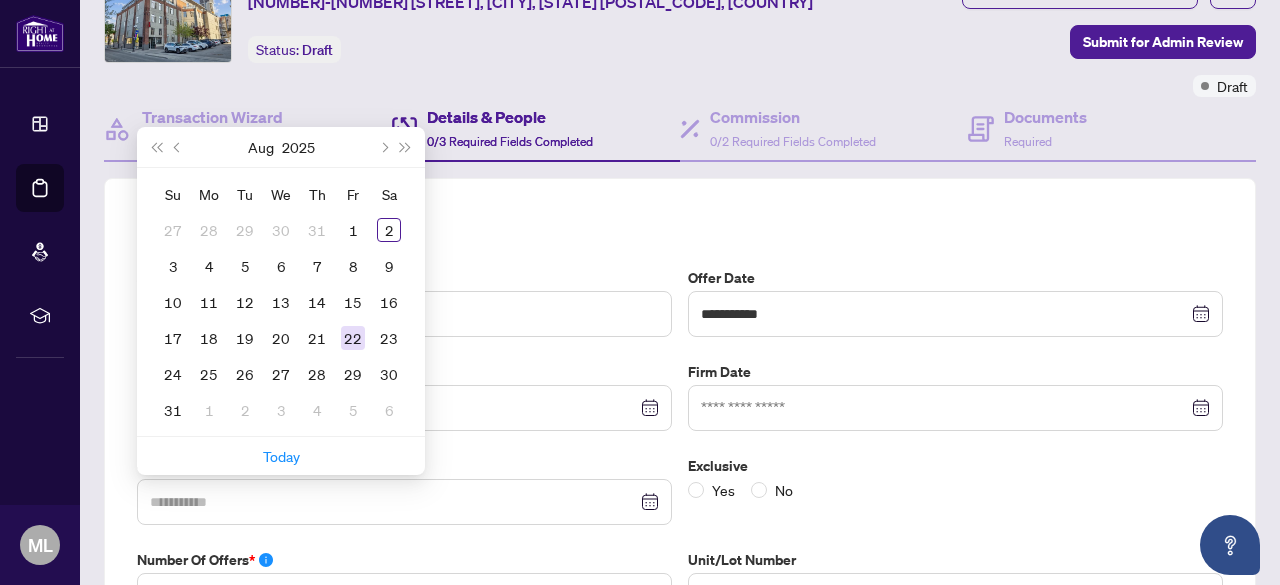 click on "22" at bounding box center (353, 338) 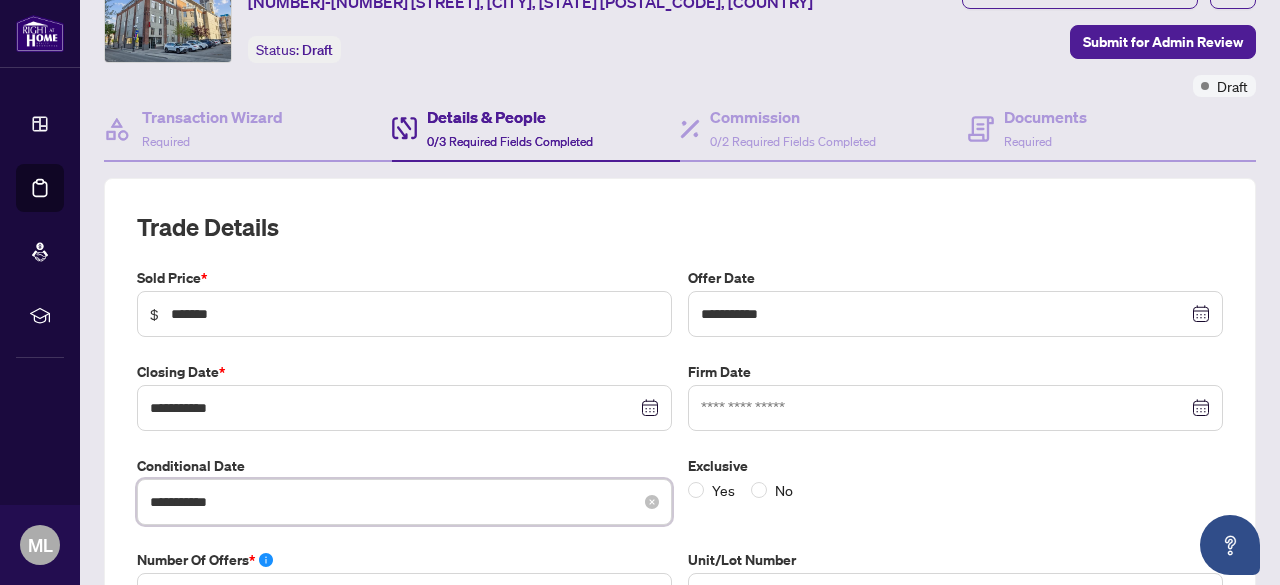 click on "**********" at bounding box center (393, 502) 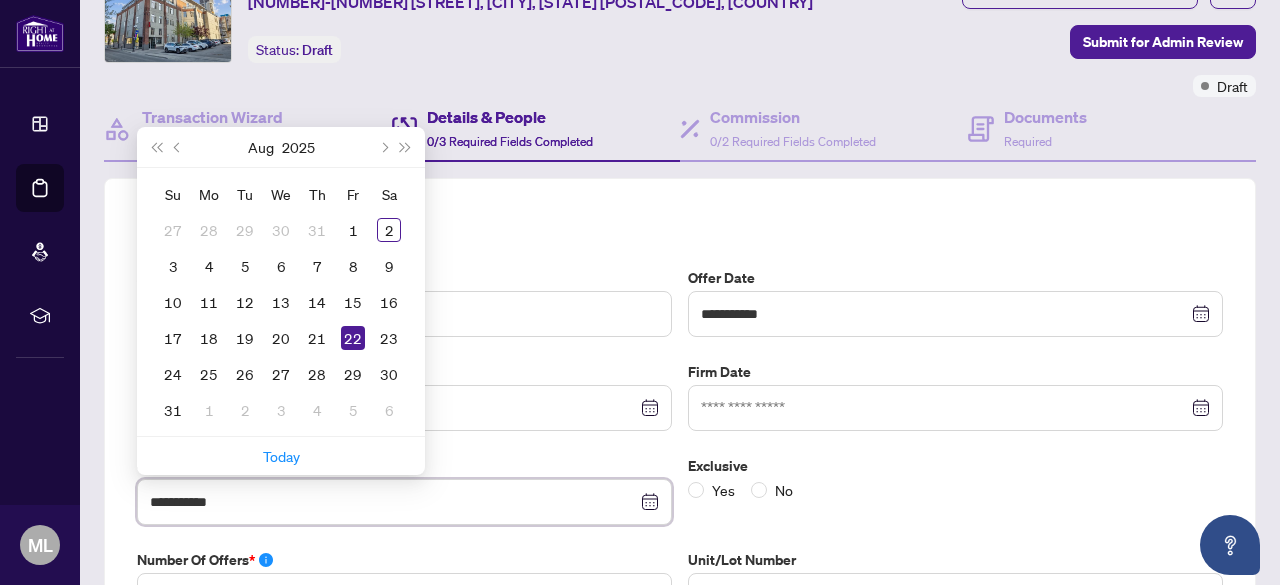 type on "**********" 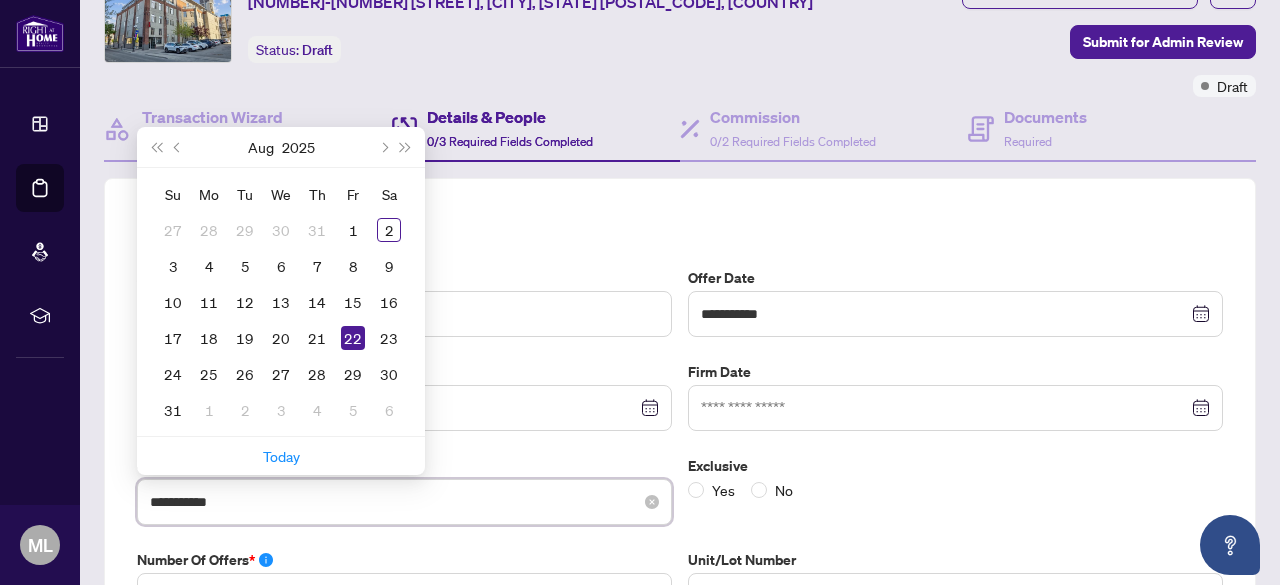 click on "**********" at bounding box center (393, 502) 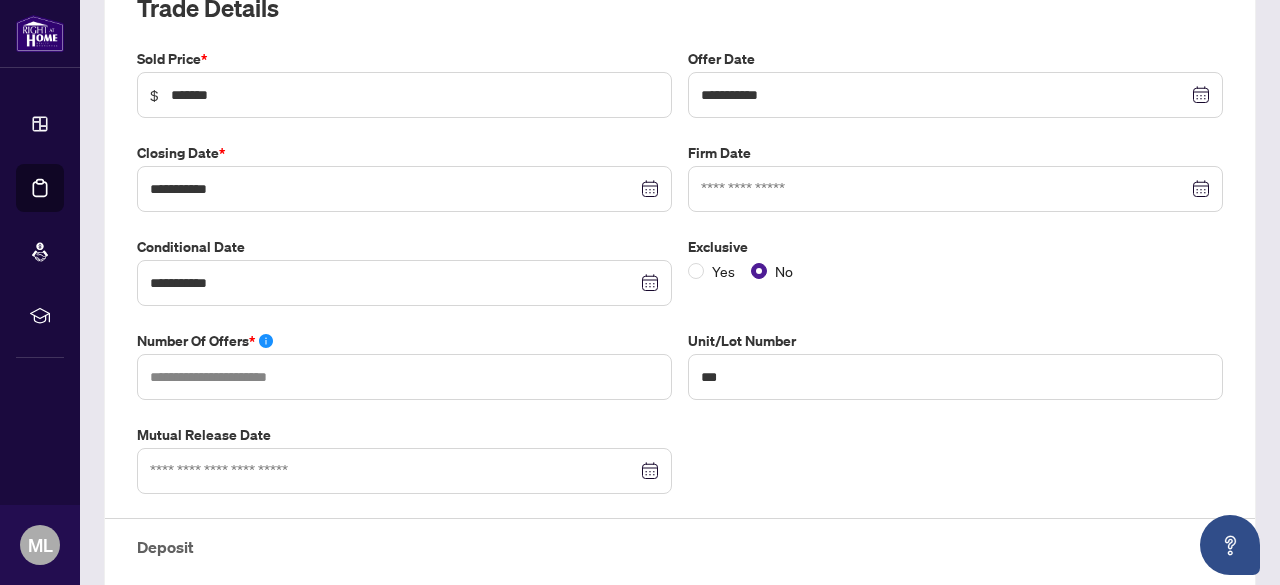 scroll, scrollTop: 317, scrollLeft: 0, axis: vertical 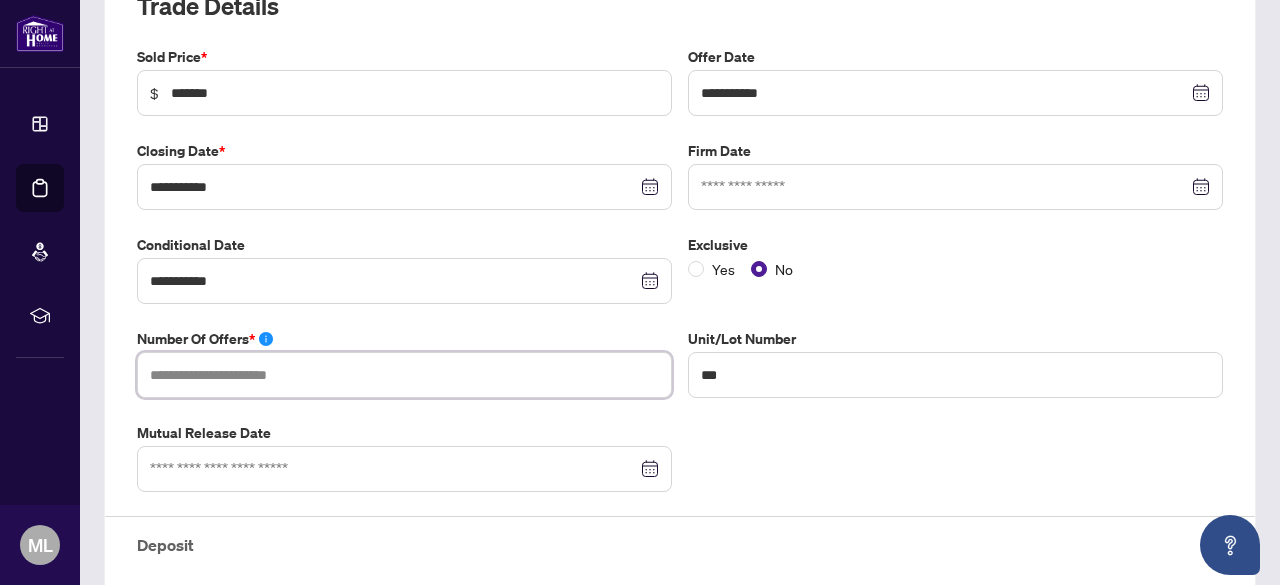 click at bounding box center (404, 375) 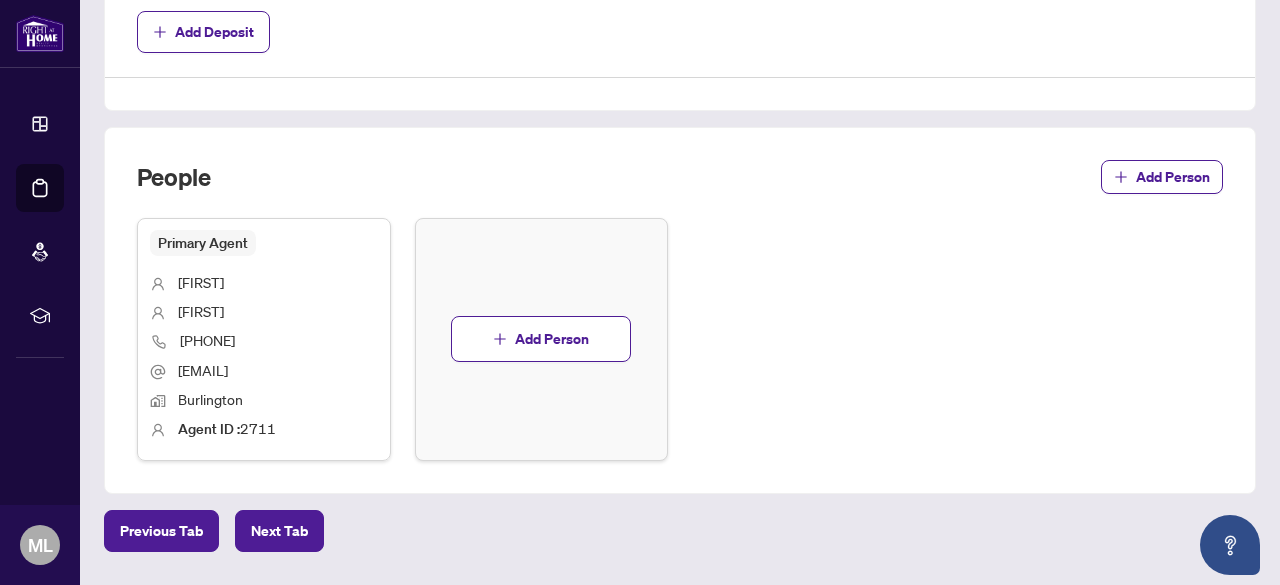 scroll, scrollTop: 951, scrollLeft: 0, axis: vertical 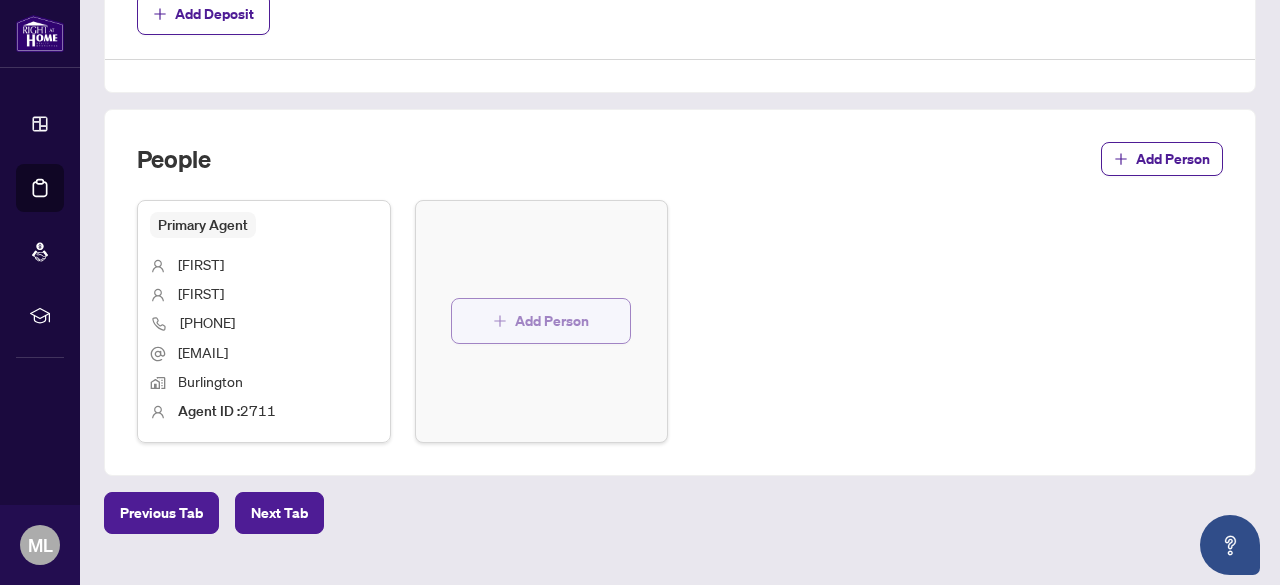 type on "*" 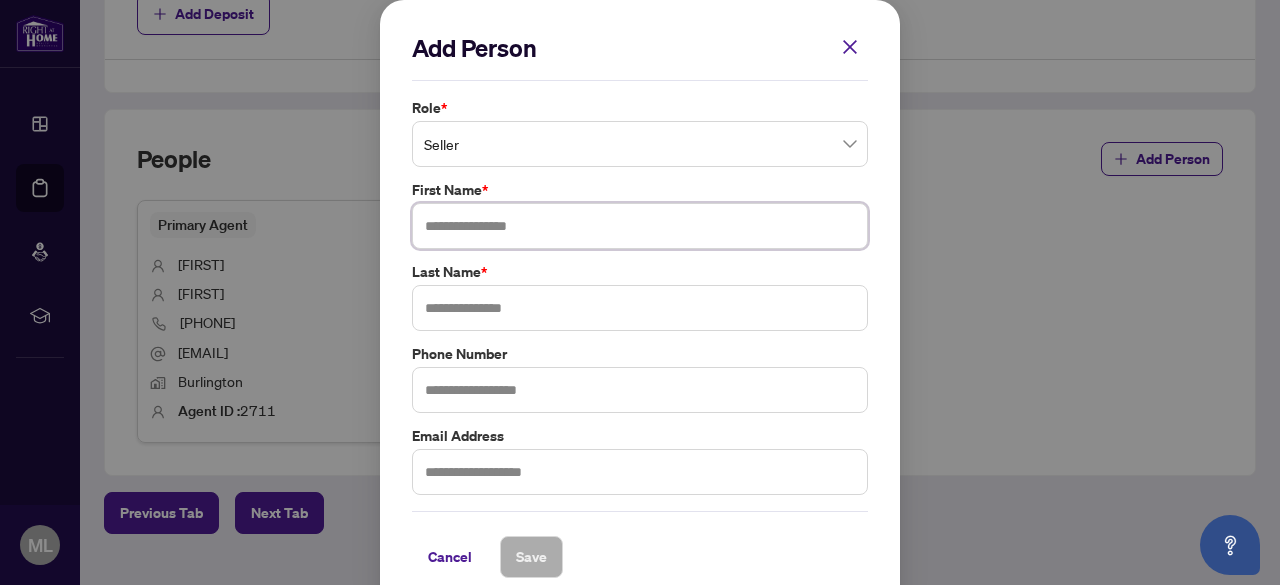 click at bounding box center [640, 226] 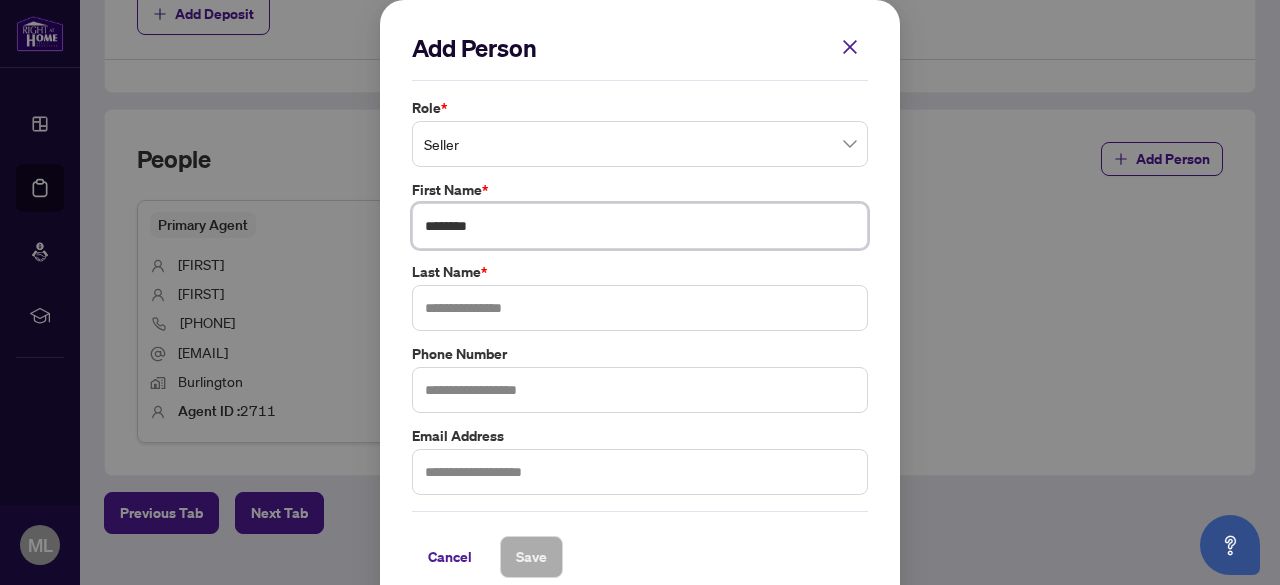 type on "*******" 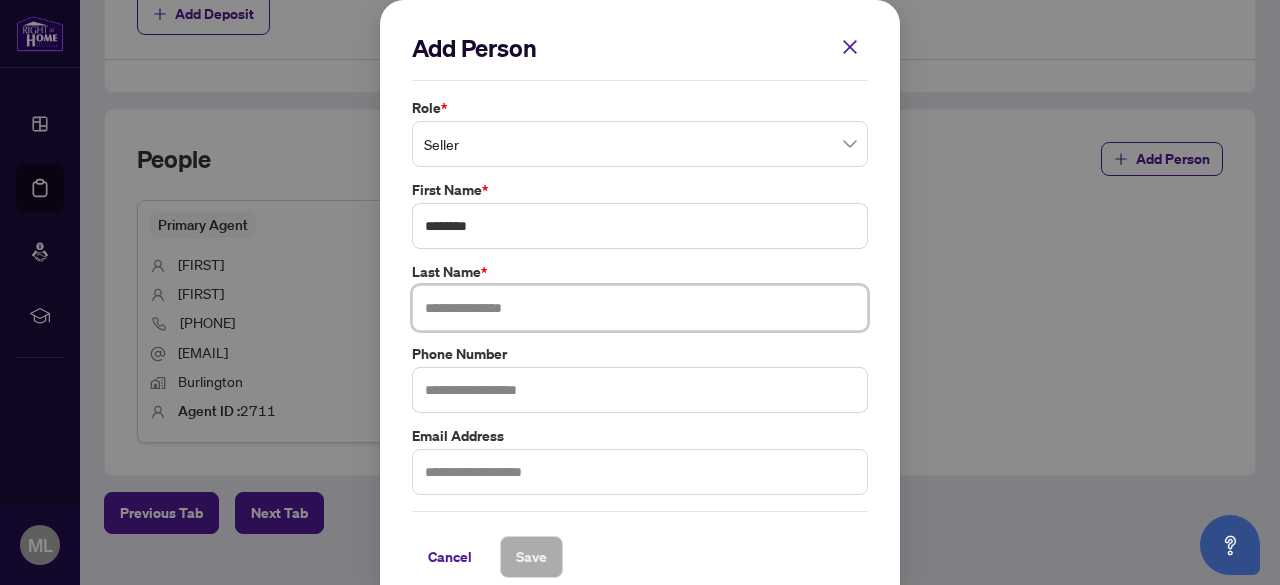 click at bounding box center (640, 308) 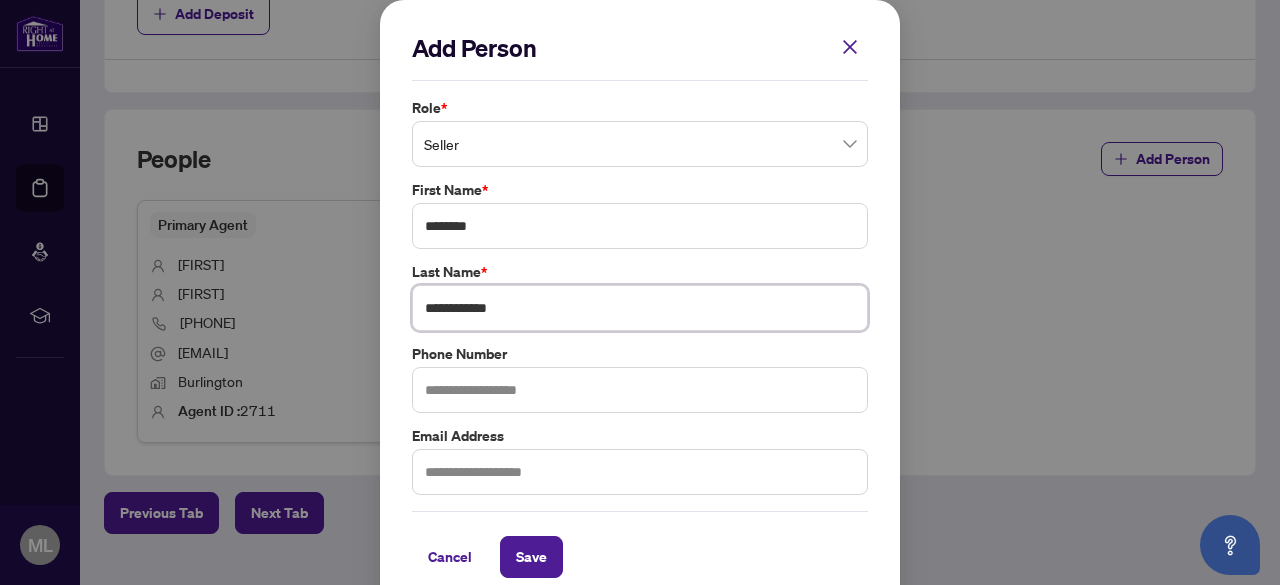 type on "**********" 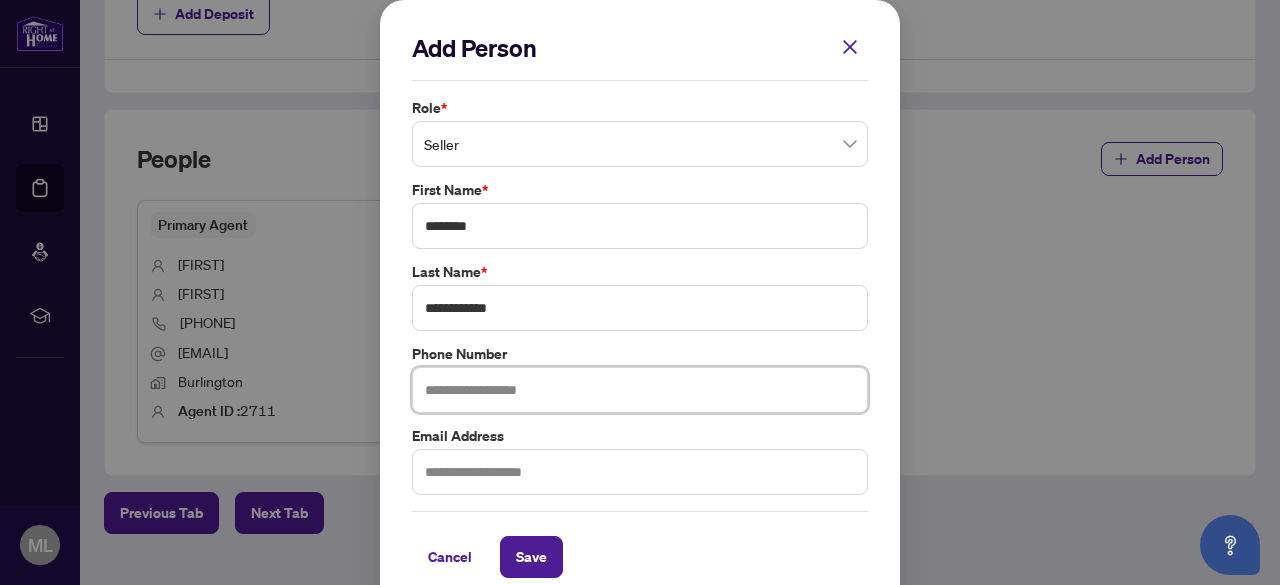 click at bounding box center (640, 390) 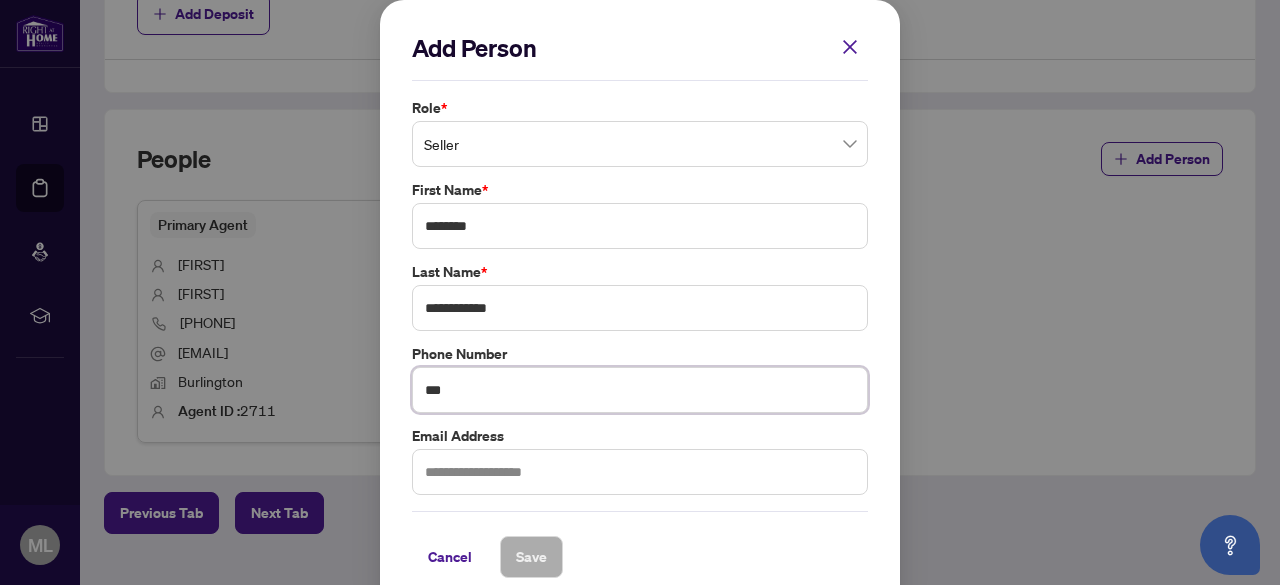type on "**********" 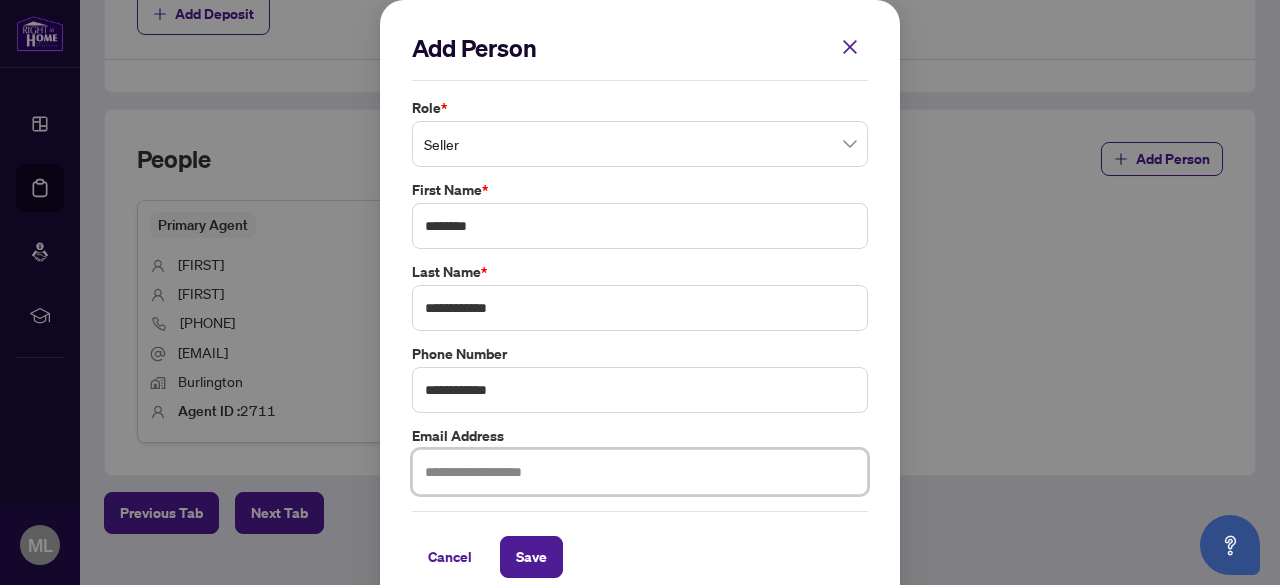 click at bounding box center [640, 472] 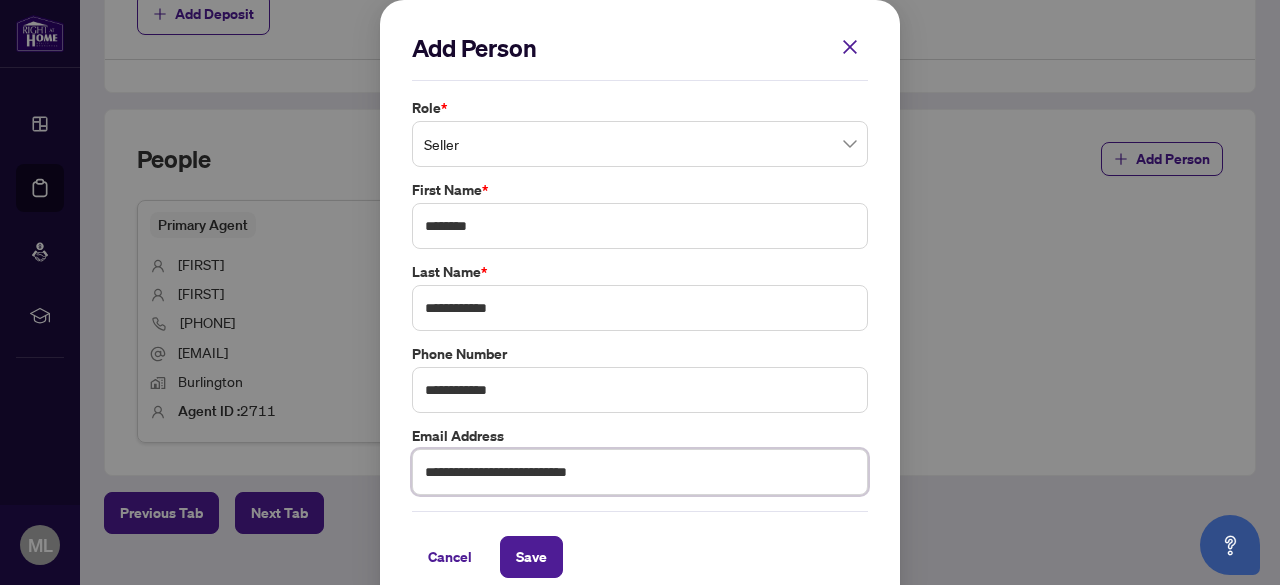 scroll, scrollTop: 25, scrollLeft: 0, axis: vertical 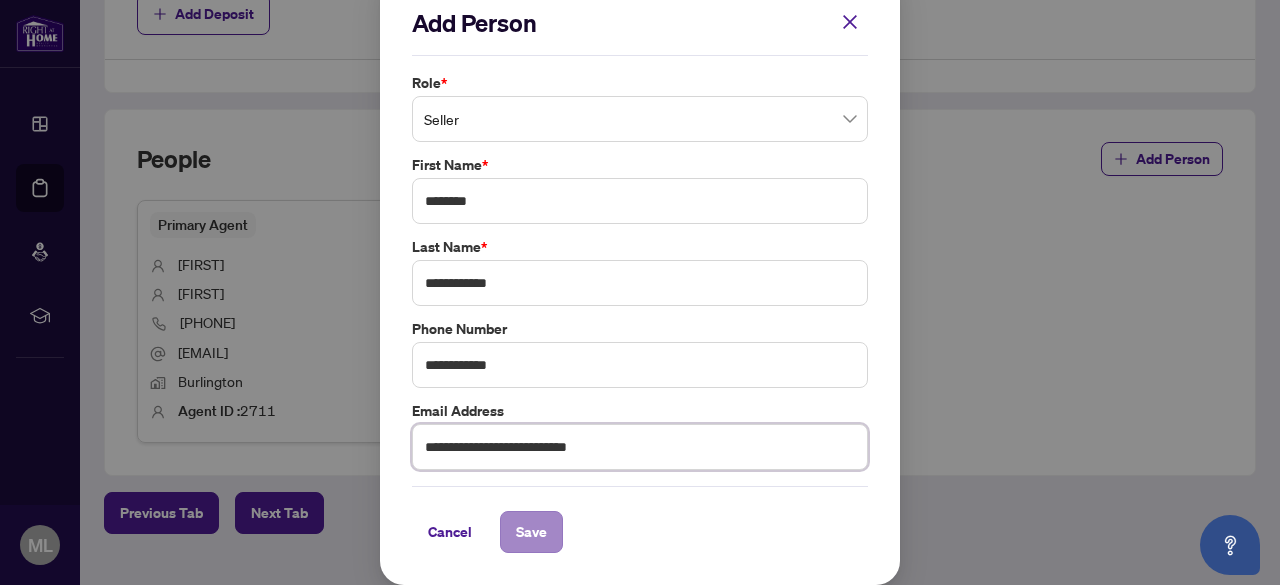 type on "**********" 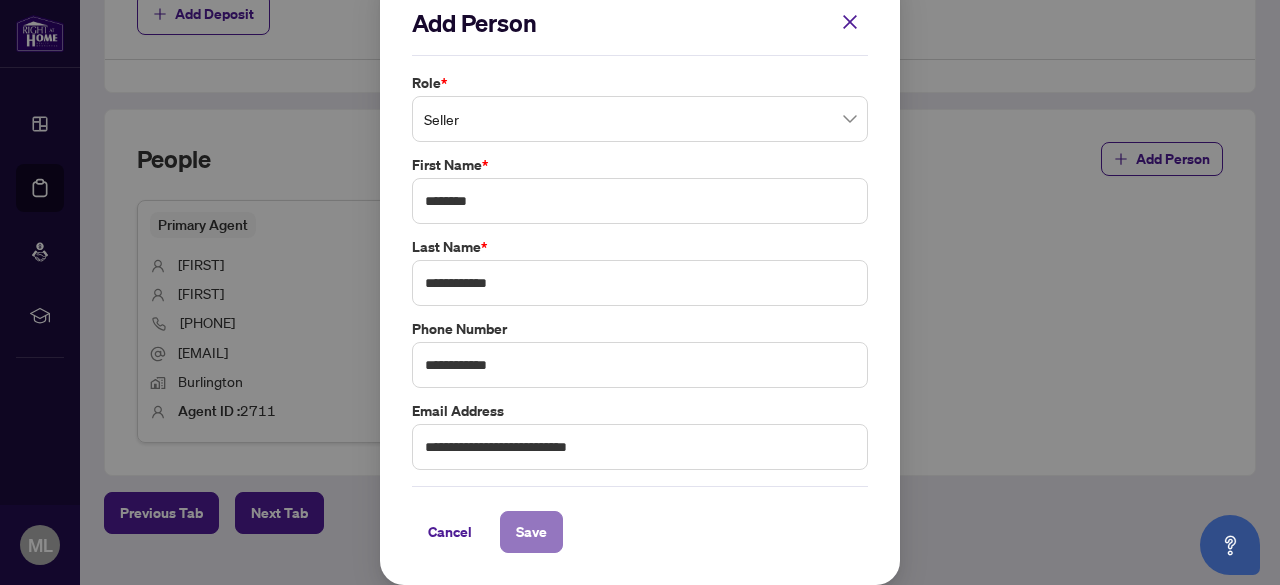 click on "Save" at bounding box center [531, 532] 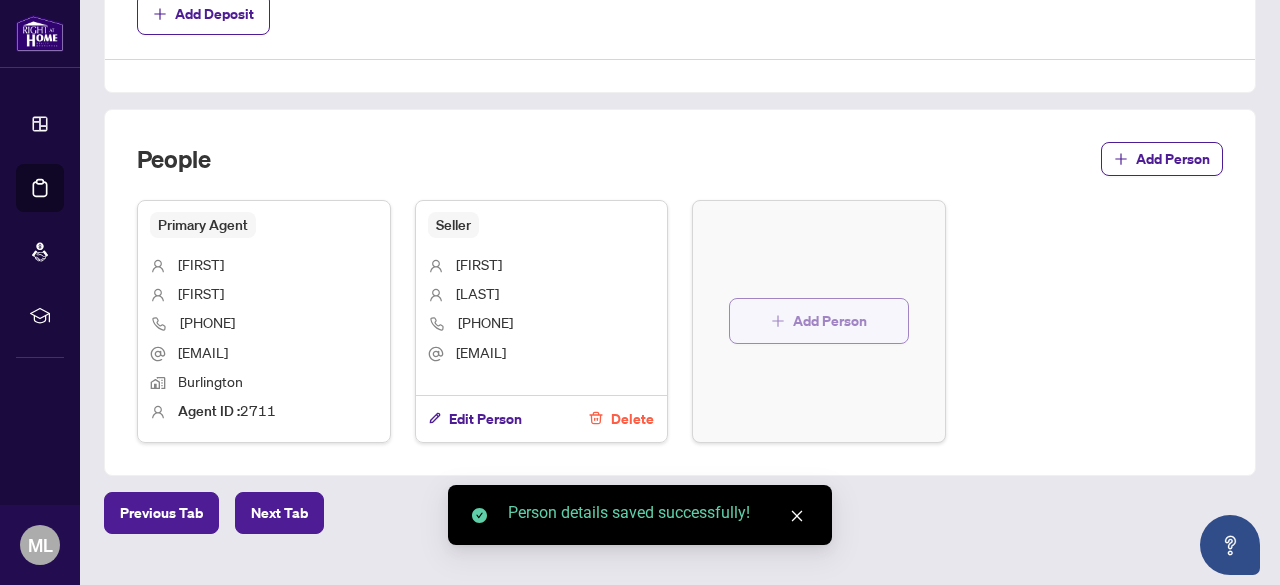 click on "Add Person" at bounding box center [830, 321] 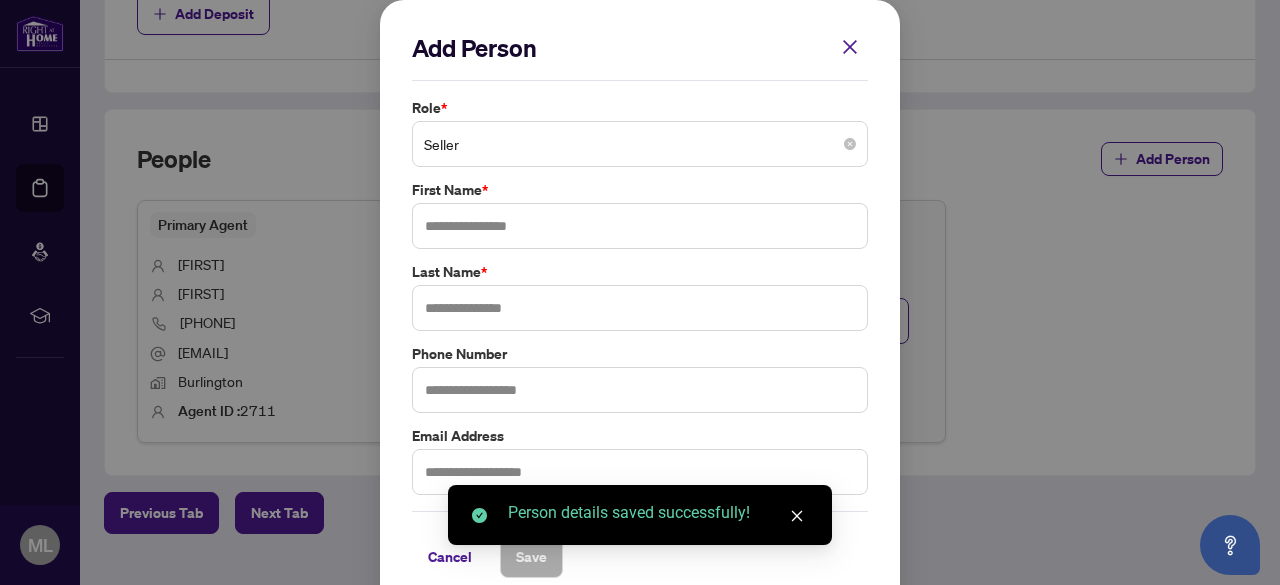 click on "Seller" at bounding box center (640, 144) 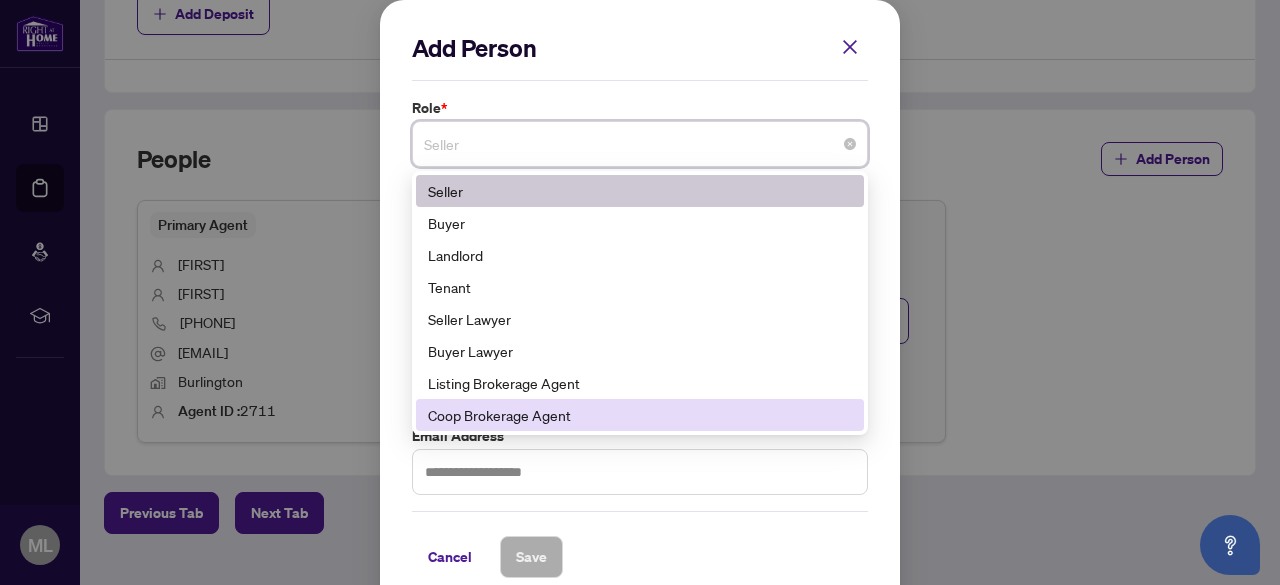 click on "Coop Brokerage Agent" at bounding box center [640, 415] 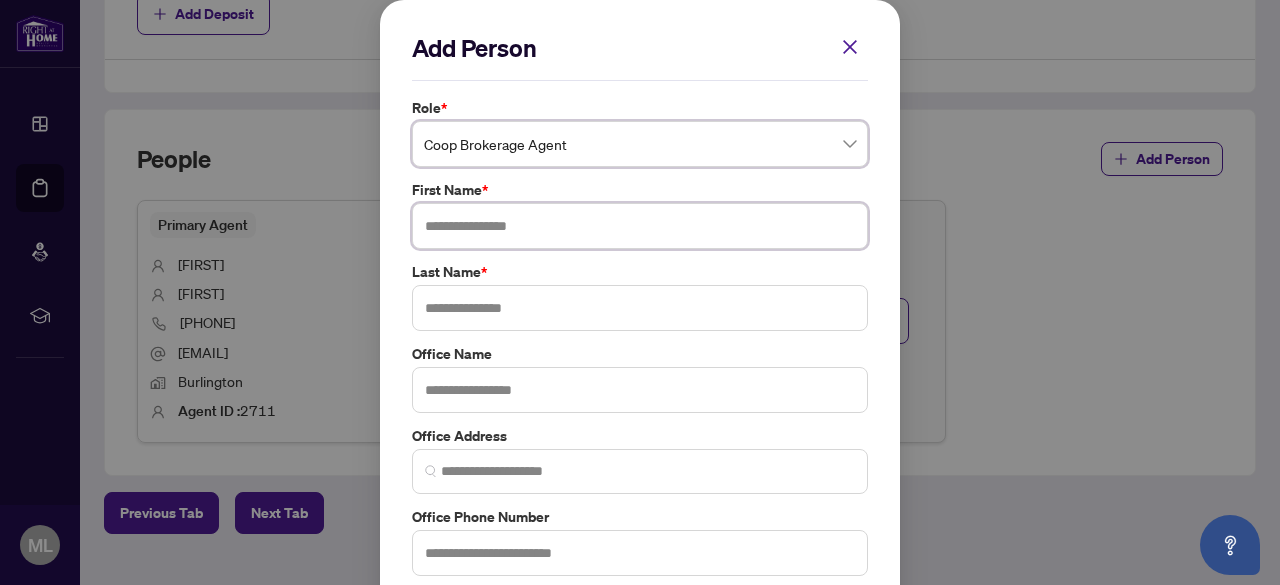 click at bounding box center (640, 226) 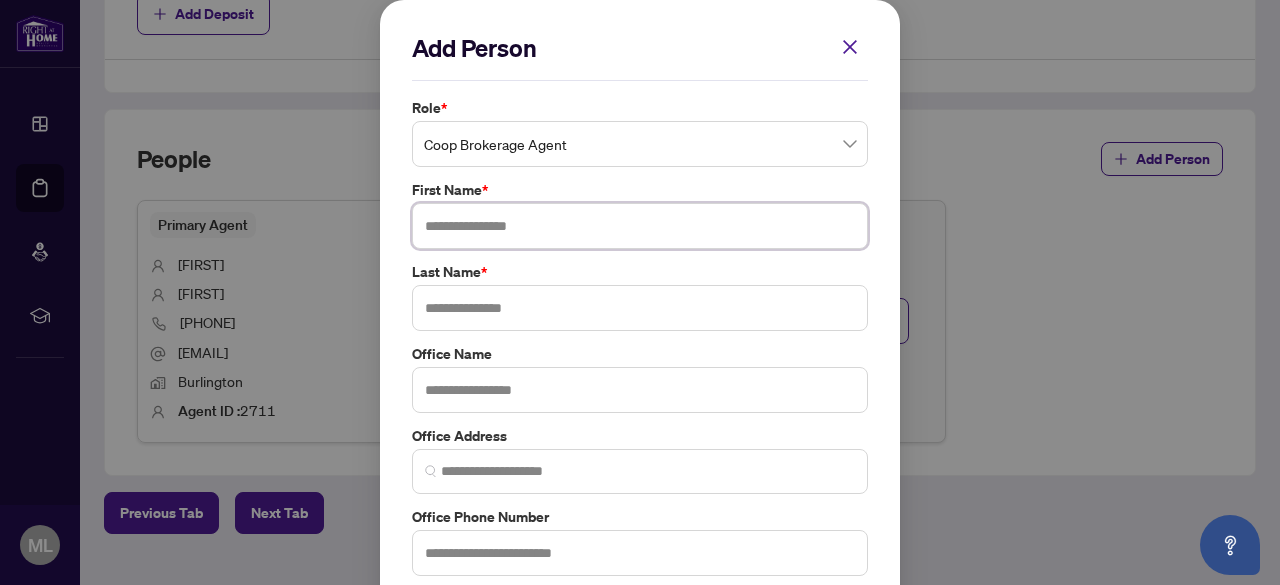click at bounding box center [640, 226] 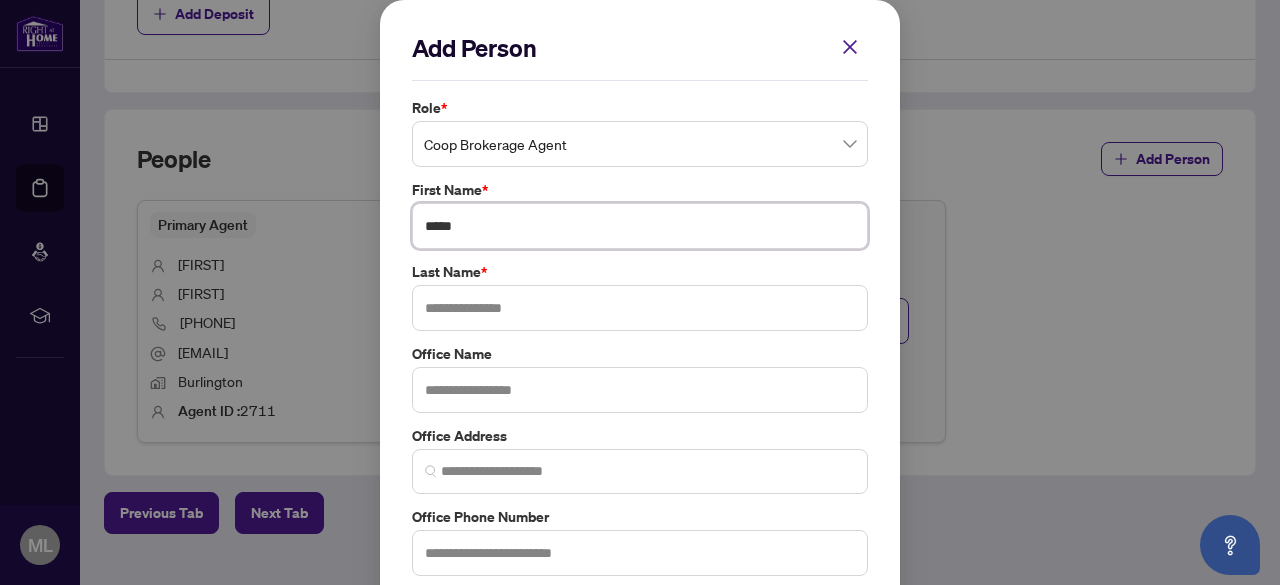 type on "*****" 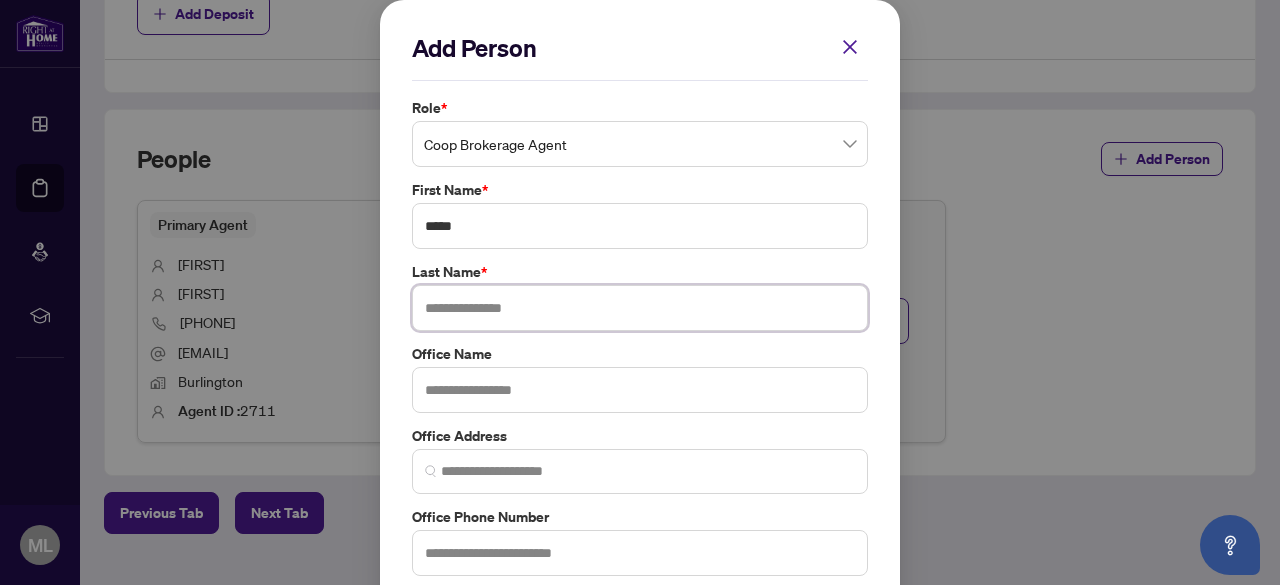 click at bounding box center (640, 308) 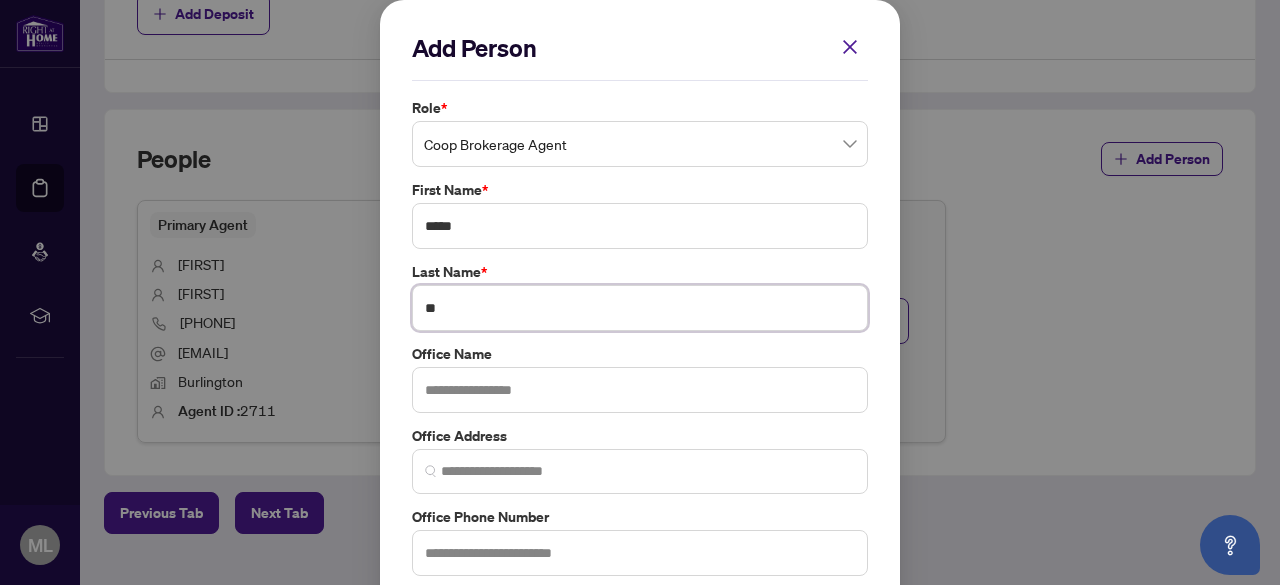 click on "**" at bounding box center (640, 308) 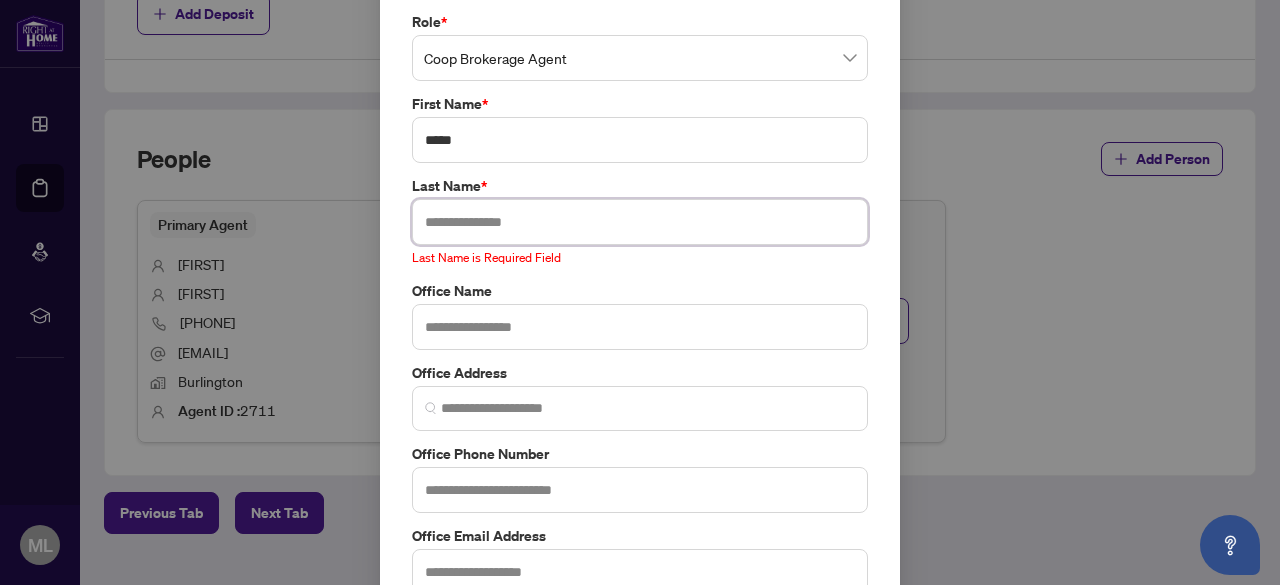 scroll, scrollTop: 86, scrollLeft: 0, axis: vertical 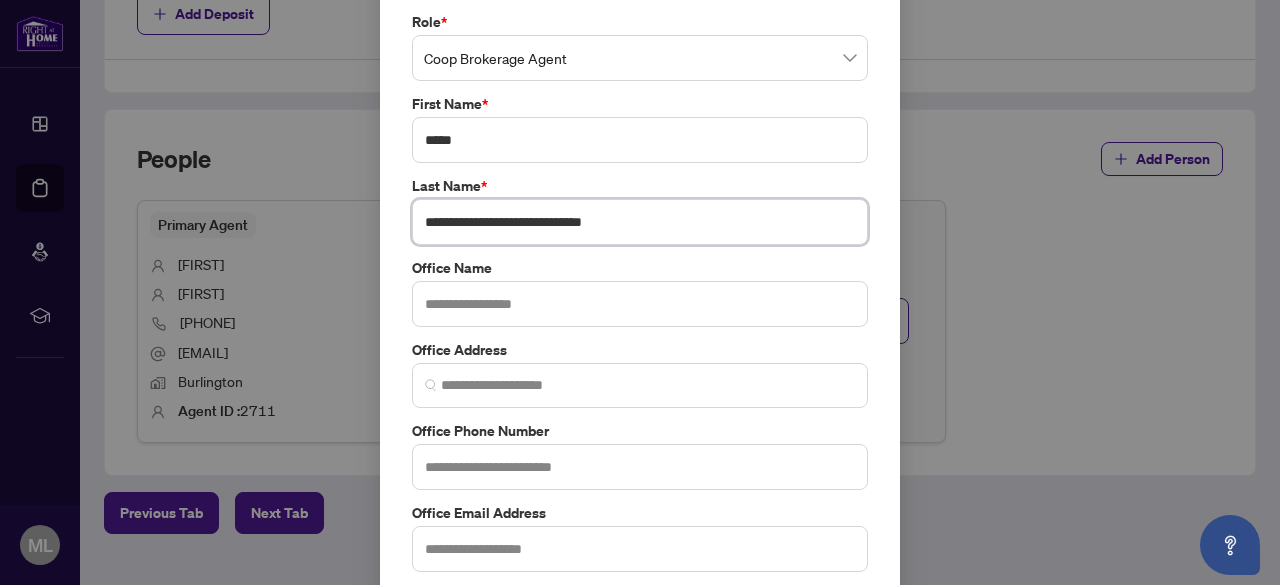 click on "**********" at bounding box center [640, 222] 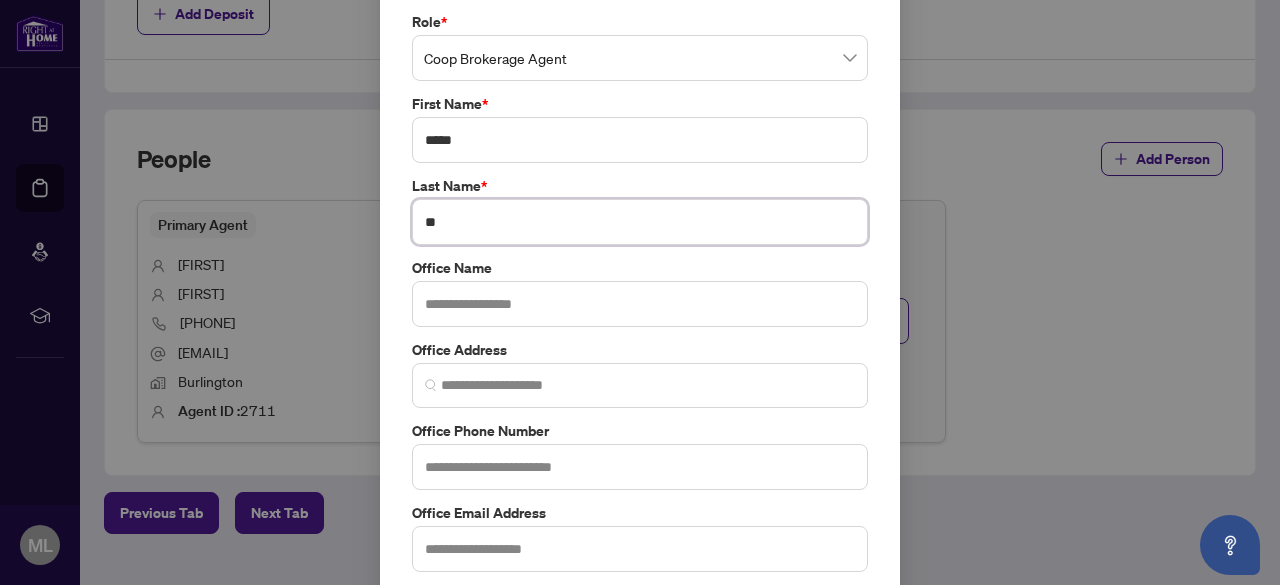 type on "*" 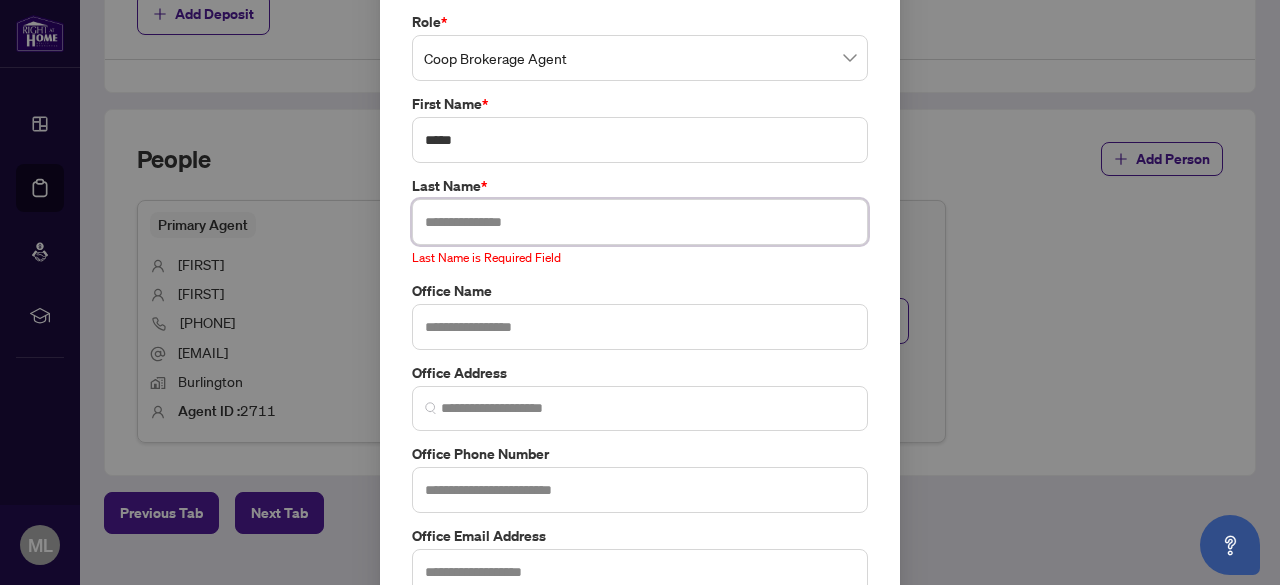 type 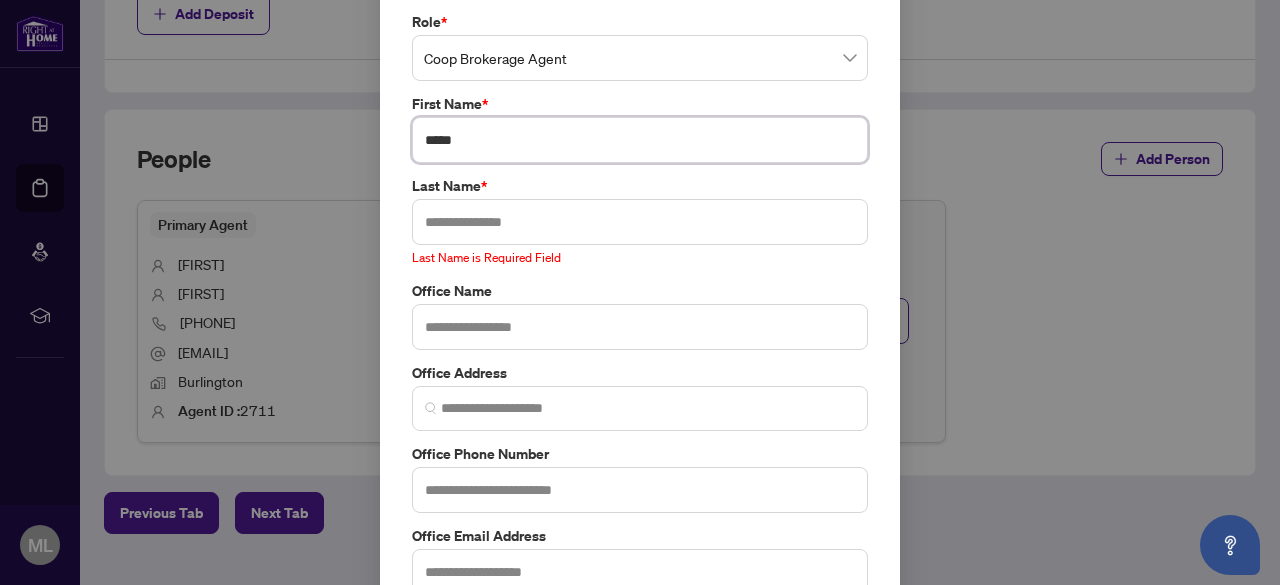 click on "*****" at bounding box center [640, 140] 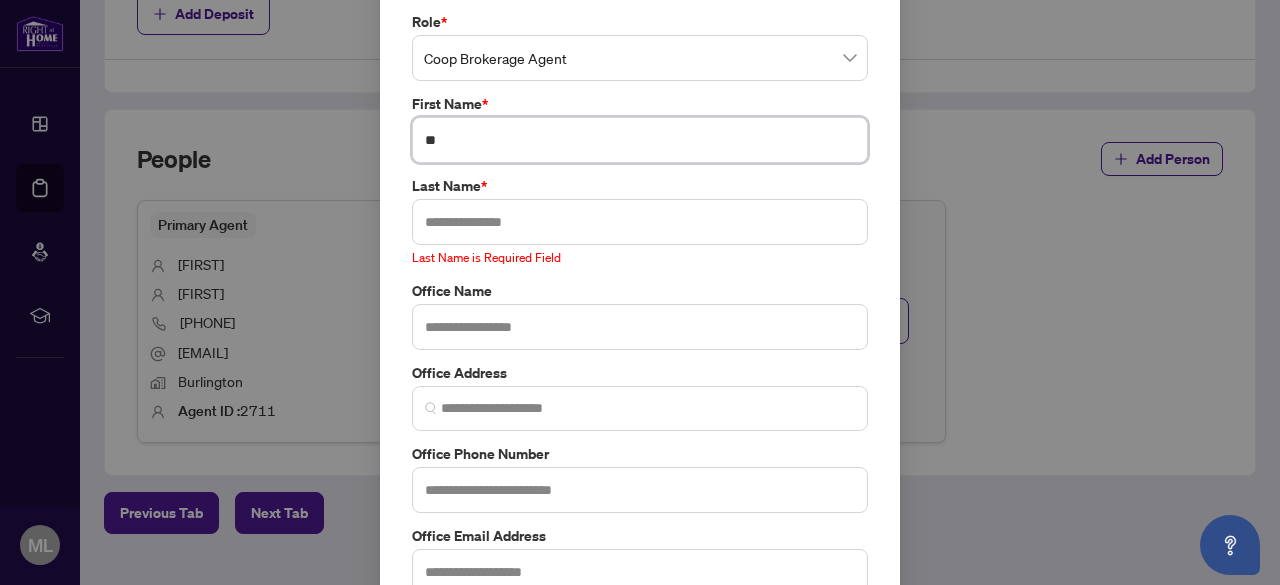 type on "*" 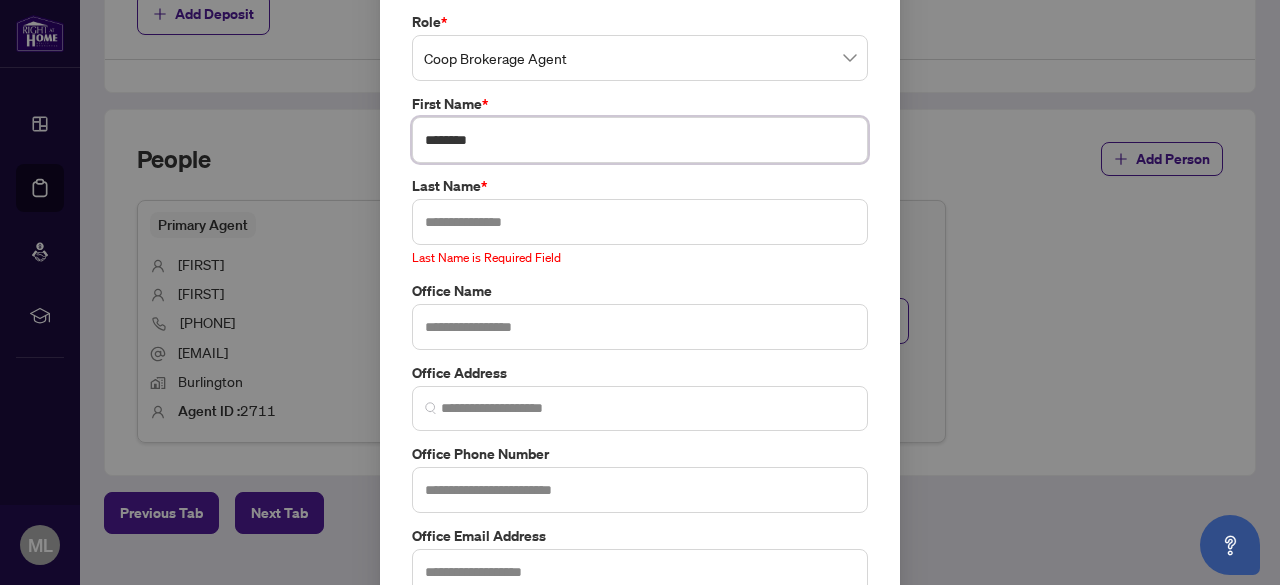 type on "*******" 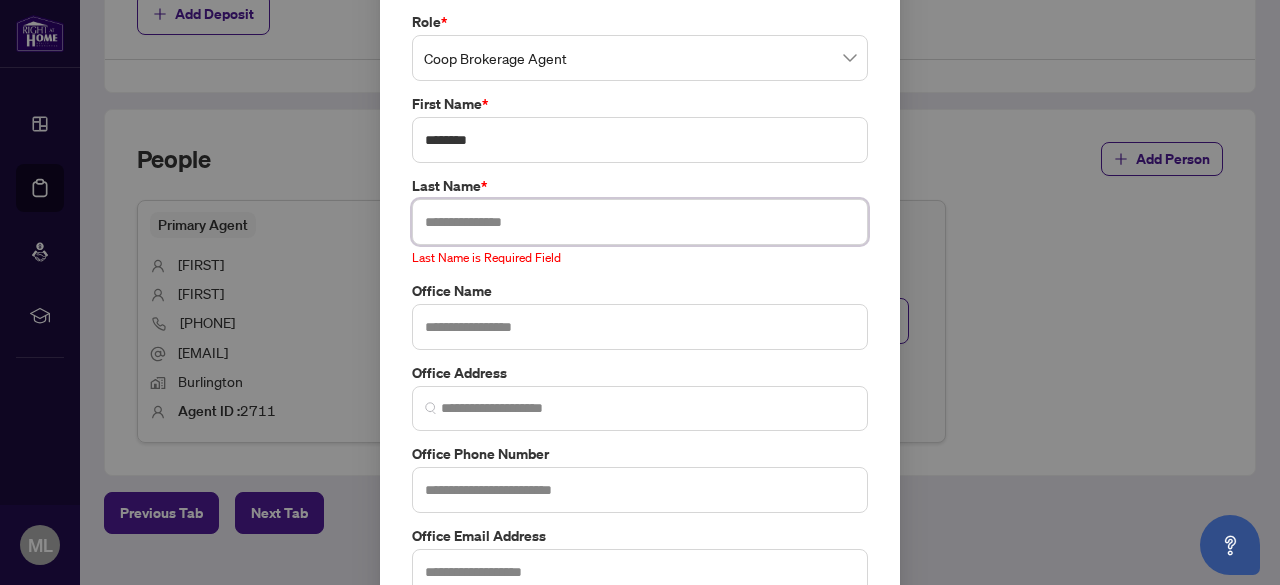 click at bounding box center [640, 222] 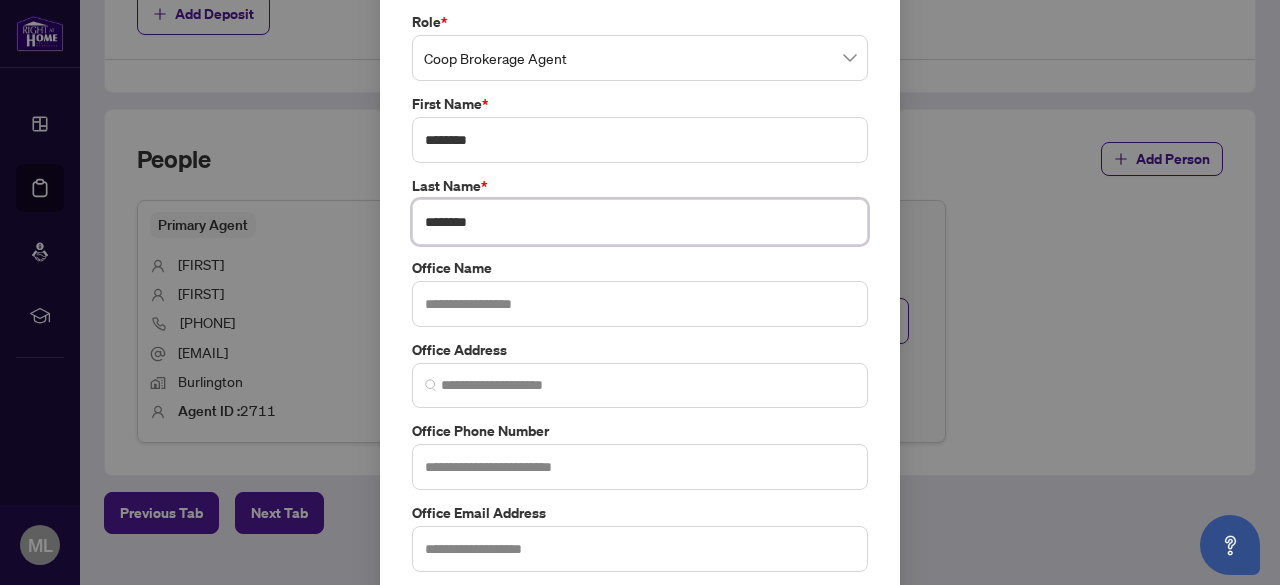 type on "********" 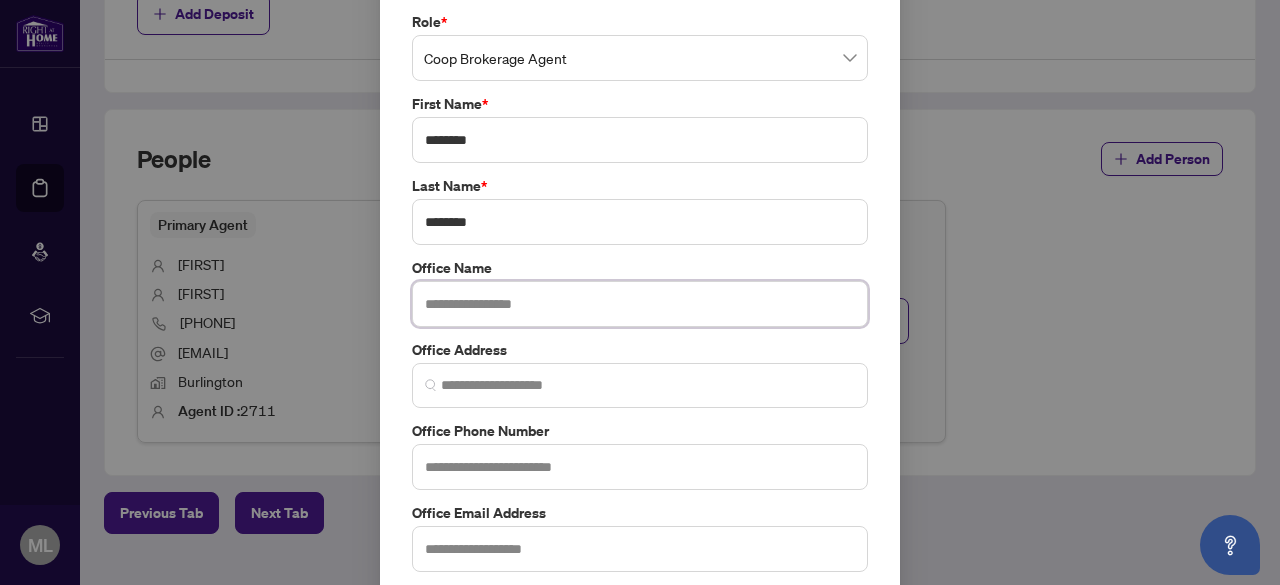 click at bounding box center (640, 304) 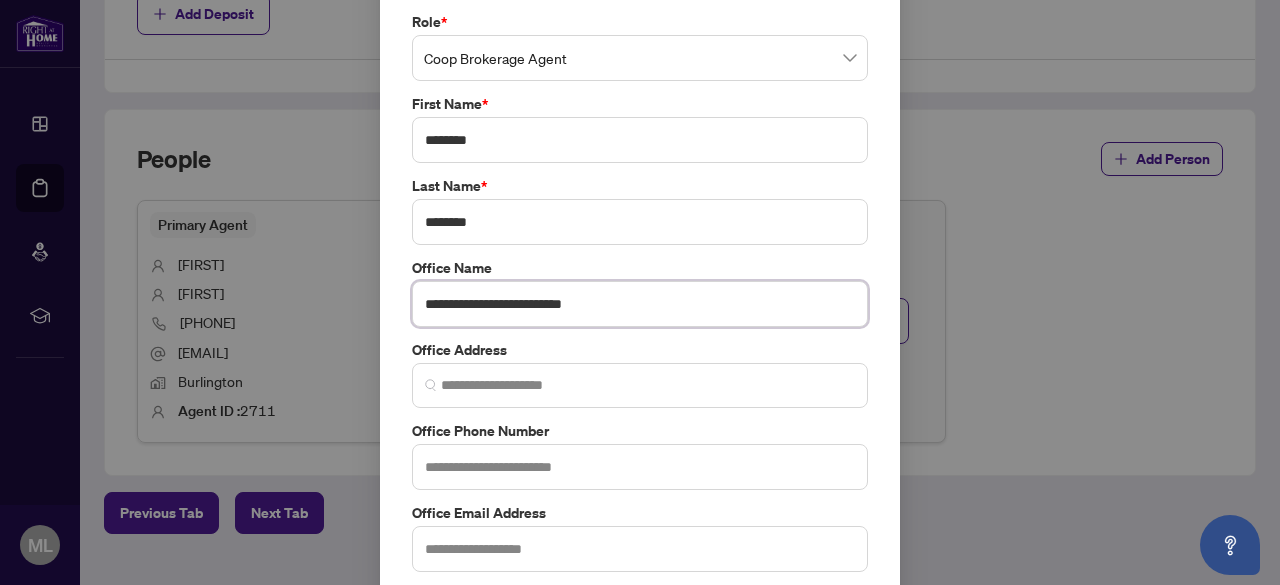 type on "**********" 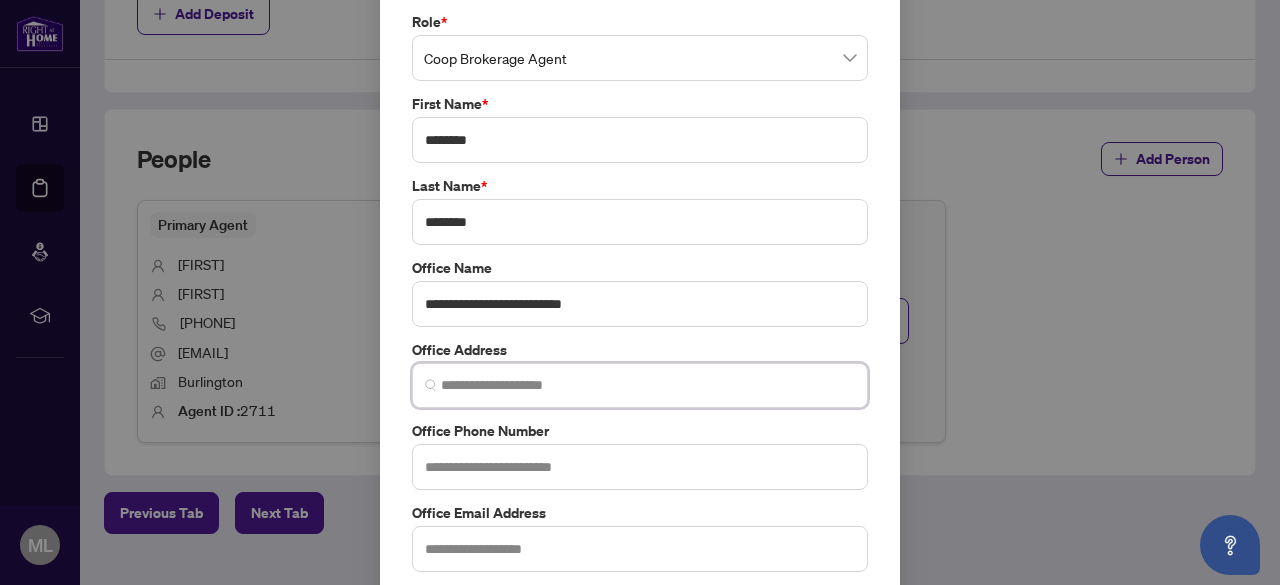 click at bounding box center (648, 385) 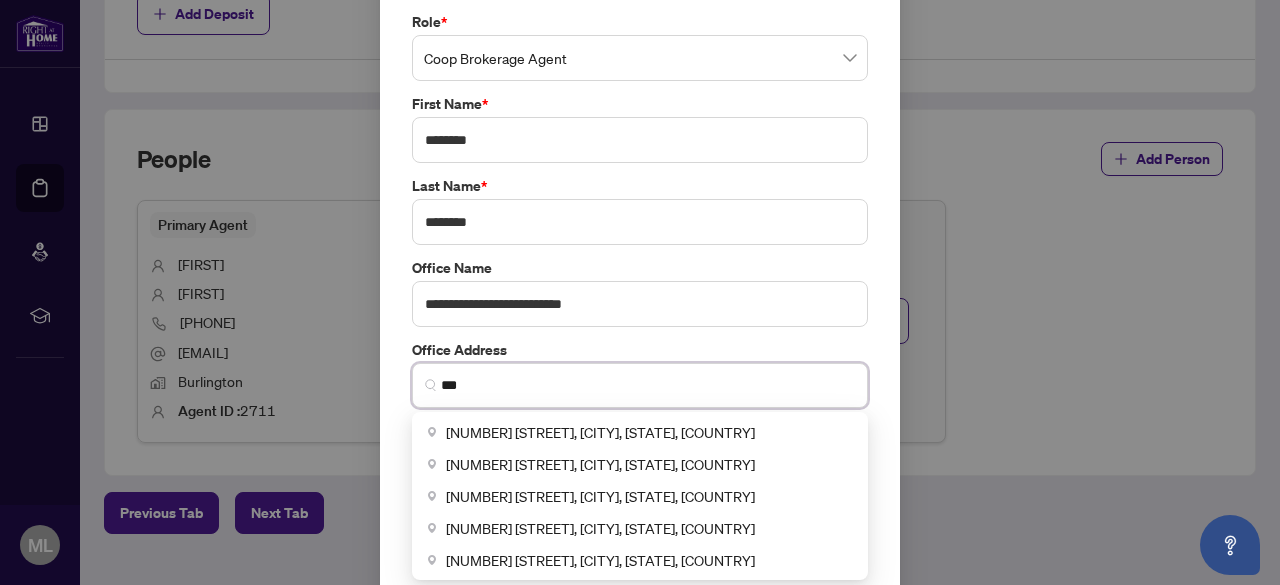 click on "**" at bounding box center (648, 385) 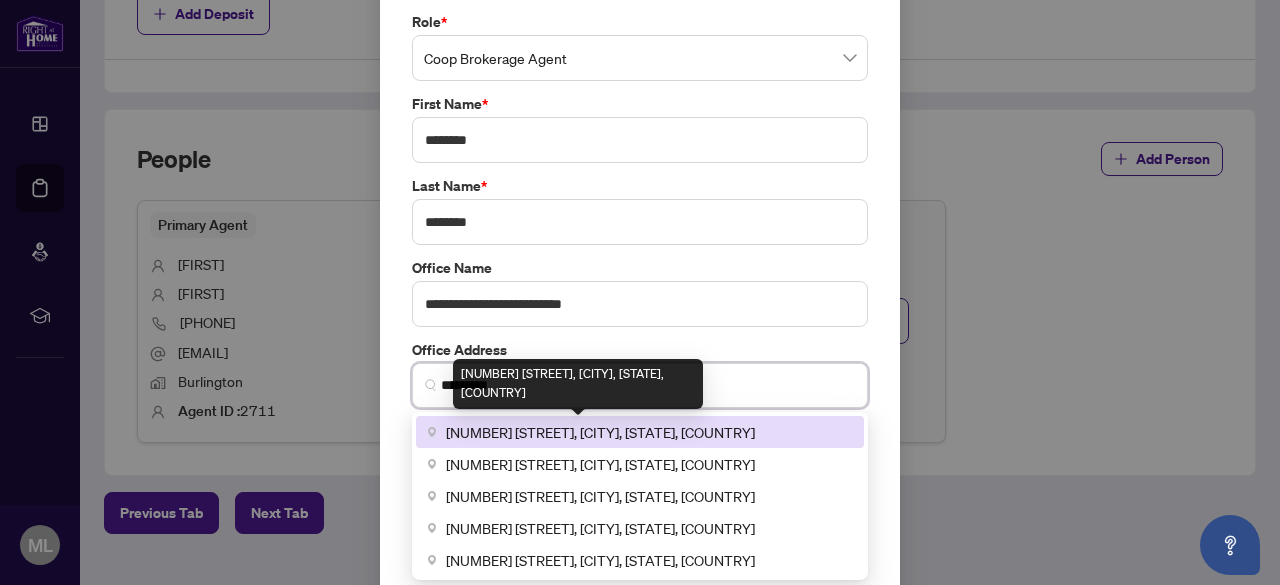 click on "[NUMBER] [STREET], [CITY], [STATE], [COUNTRY]" at bounding box center (600, 432) 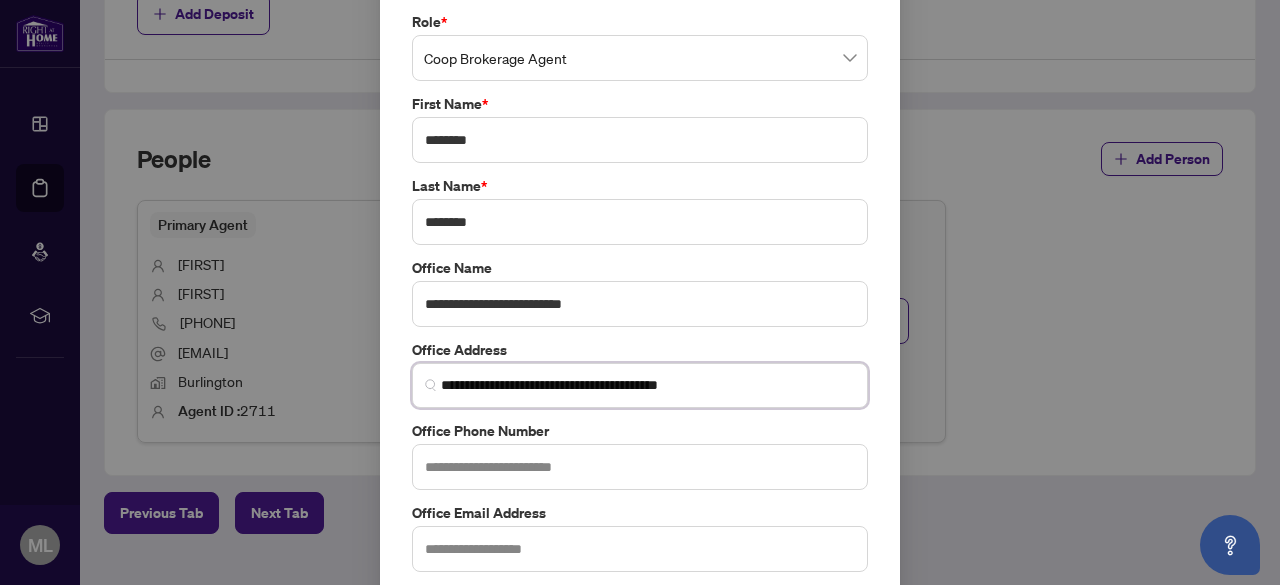 type on "**********" 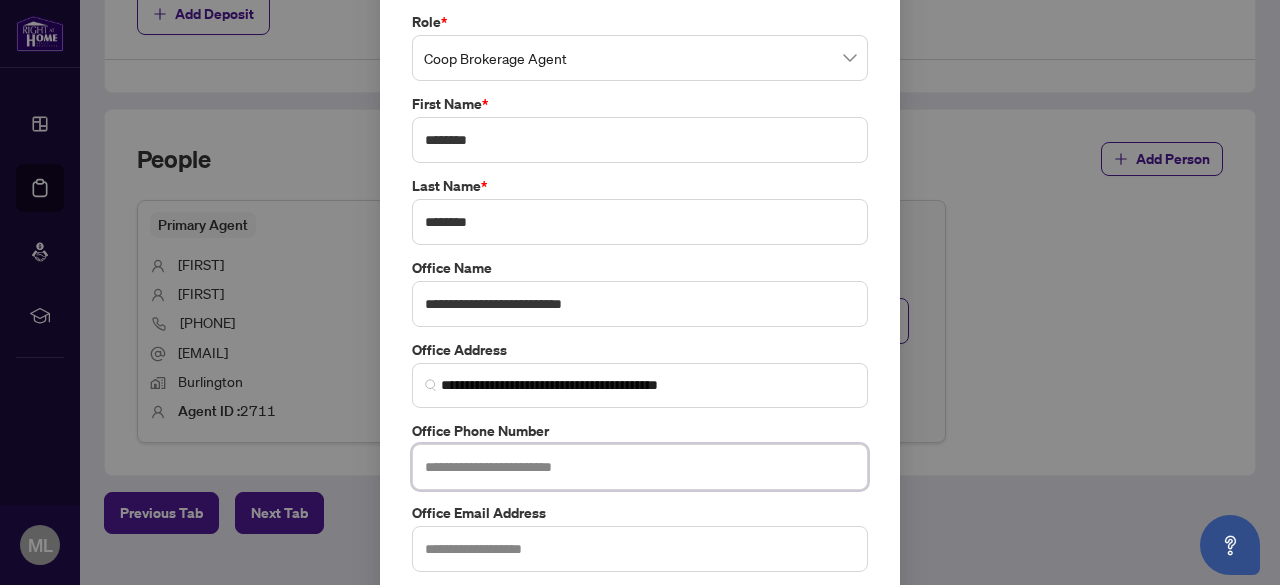 click at bounding box center [640, 467] 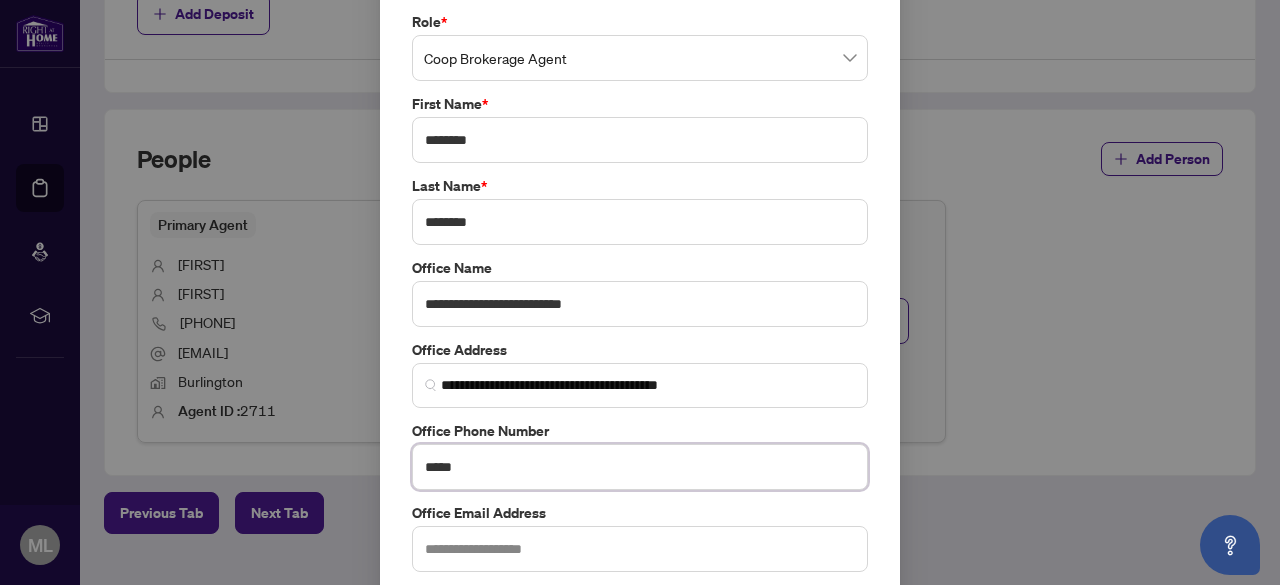 type on "**********" 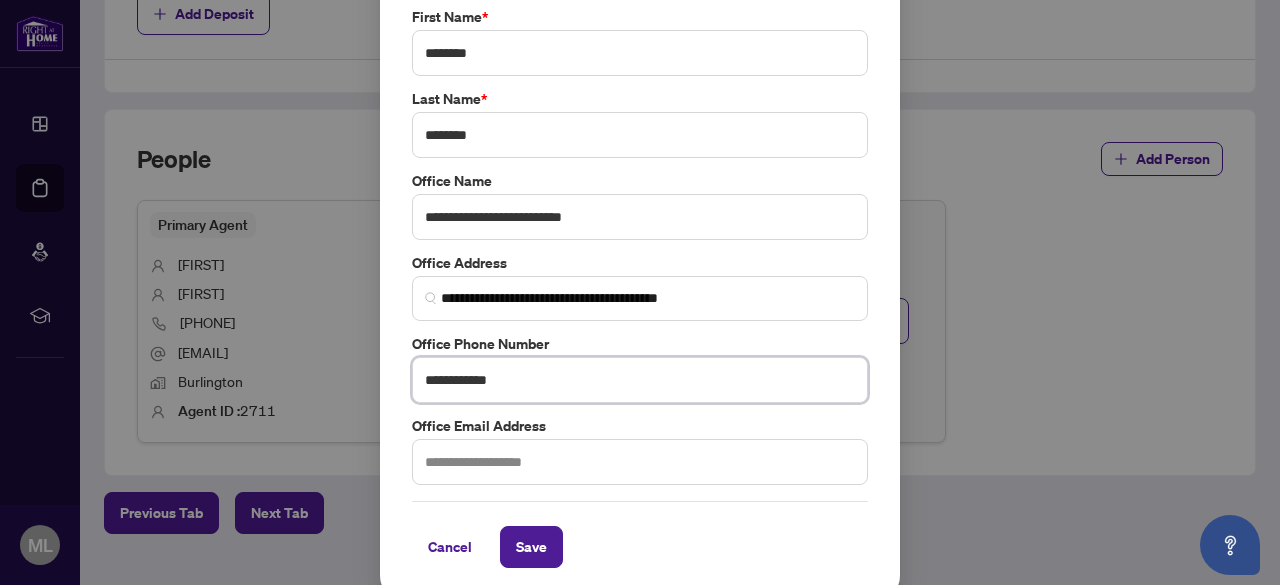 scroll, scrollTop: 188, scrollLeft: 0, axis: vertical 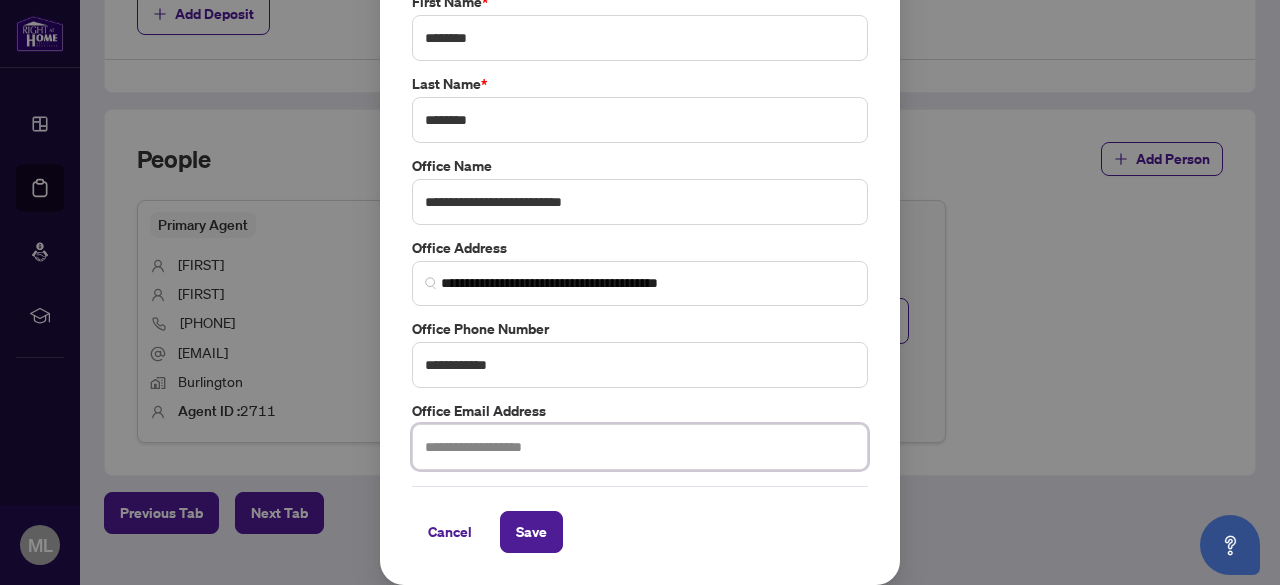 click at bounding box center (640, 447) 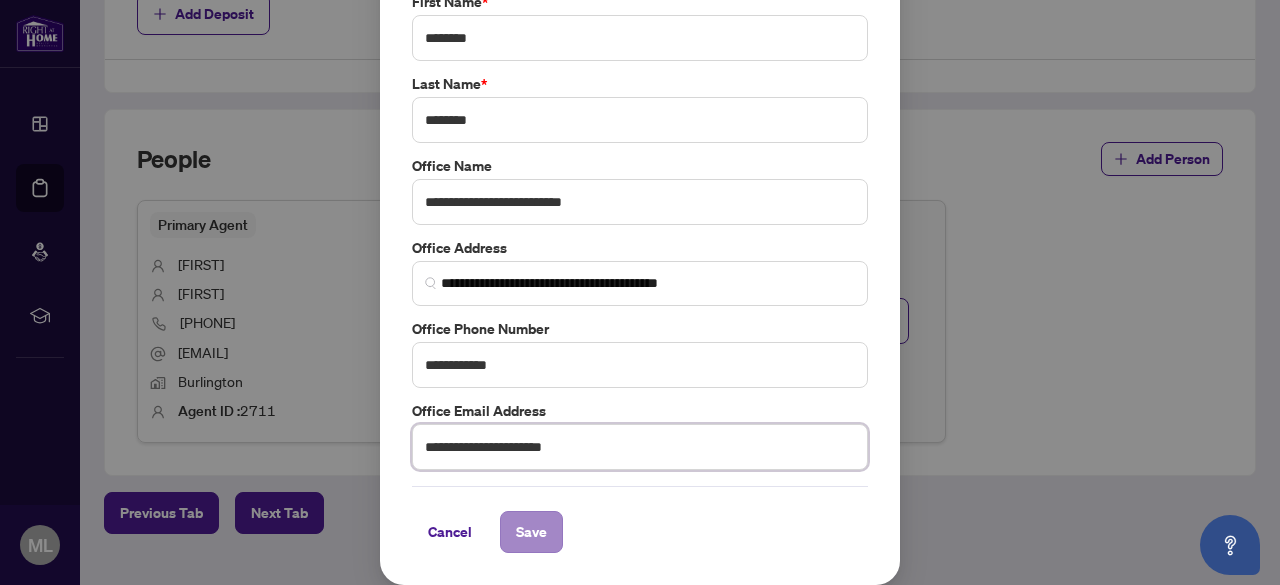 type on "**********" 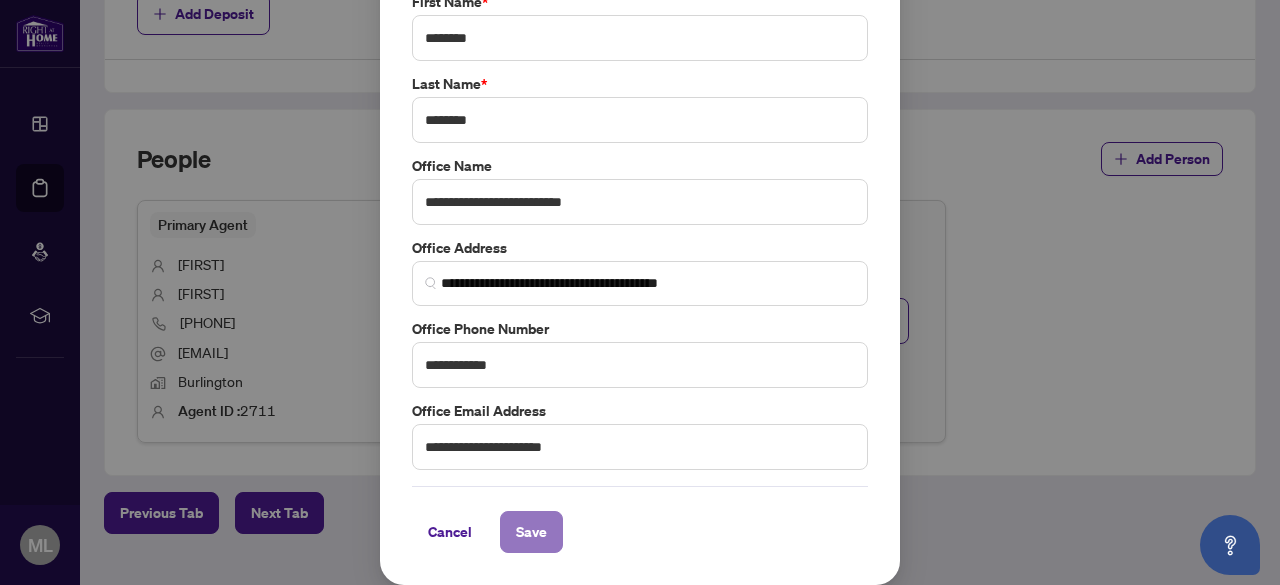 click on "Save" at bounding box center (531, 532) 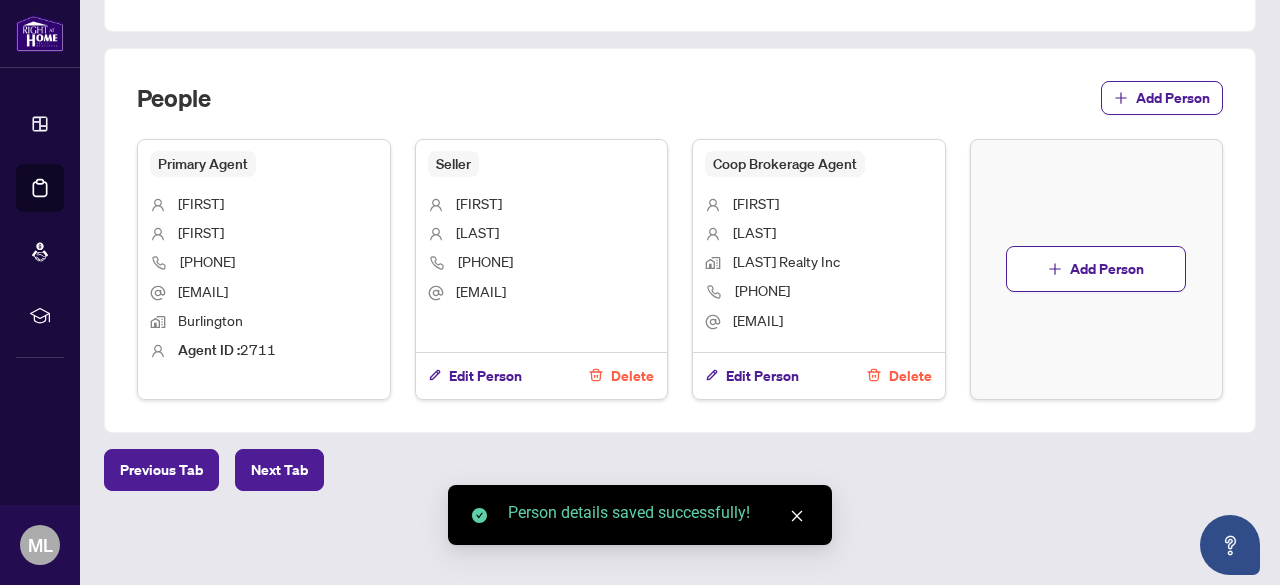 scroll, scrollTop: 1144, scrollLeft: 0, axis: vertical 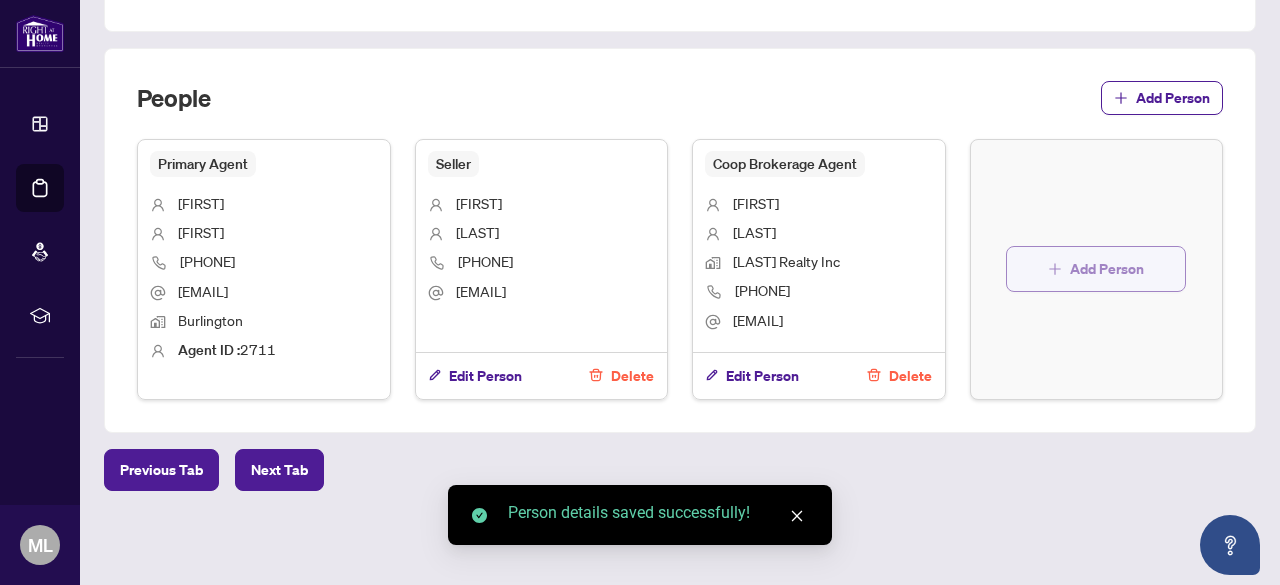 click on "Add Person" at bounding box center [1107, 269] 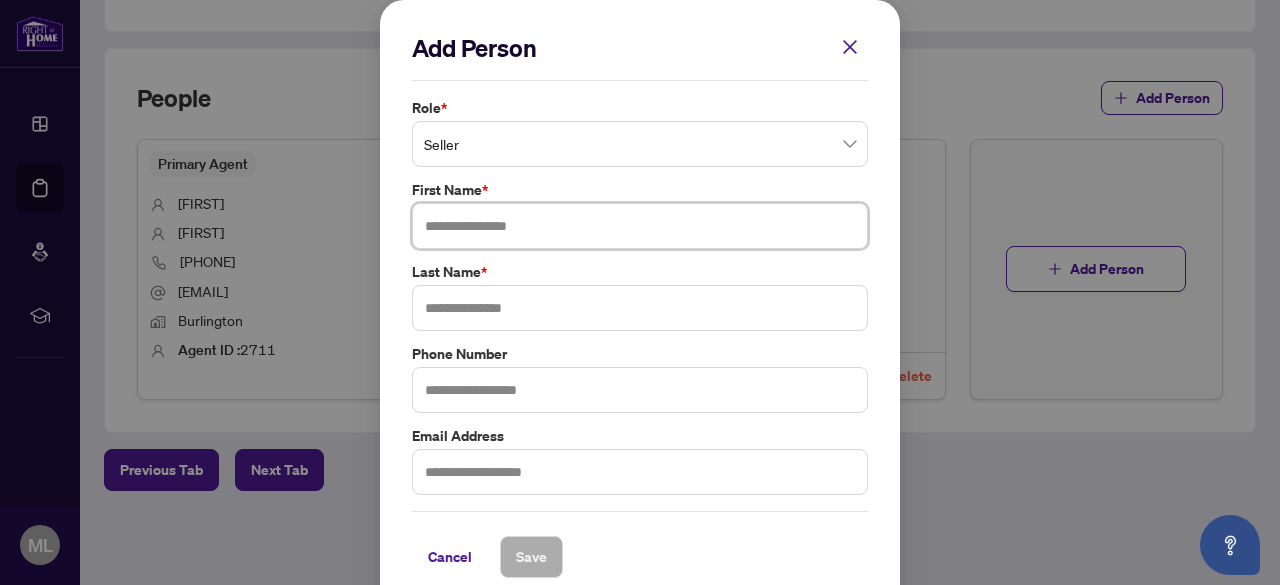 click at bounding box center (640, 226) 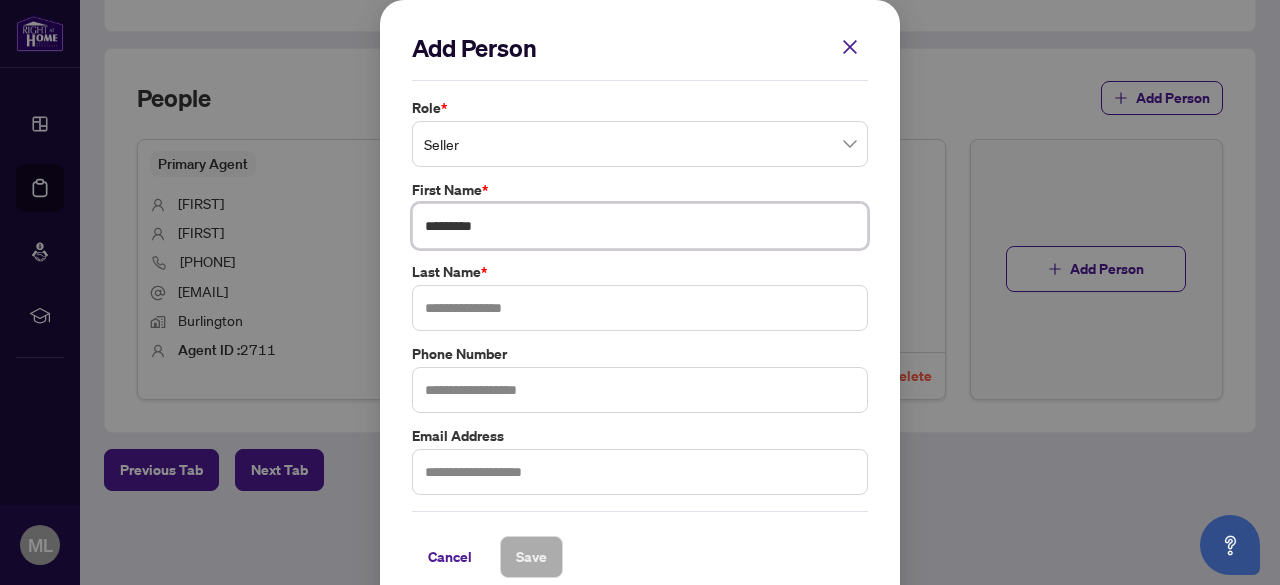 type on "*********" 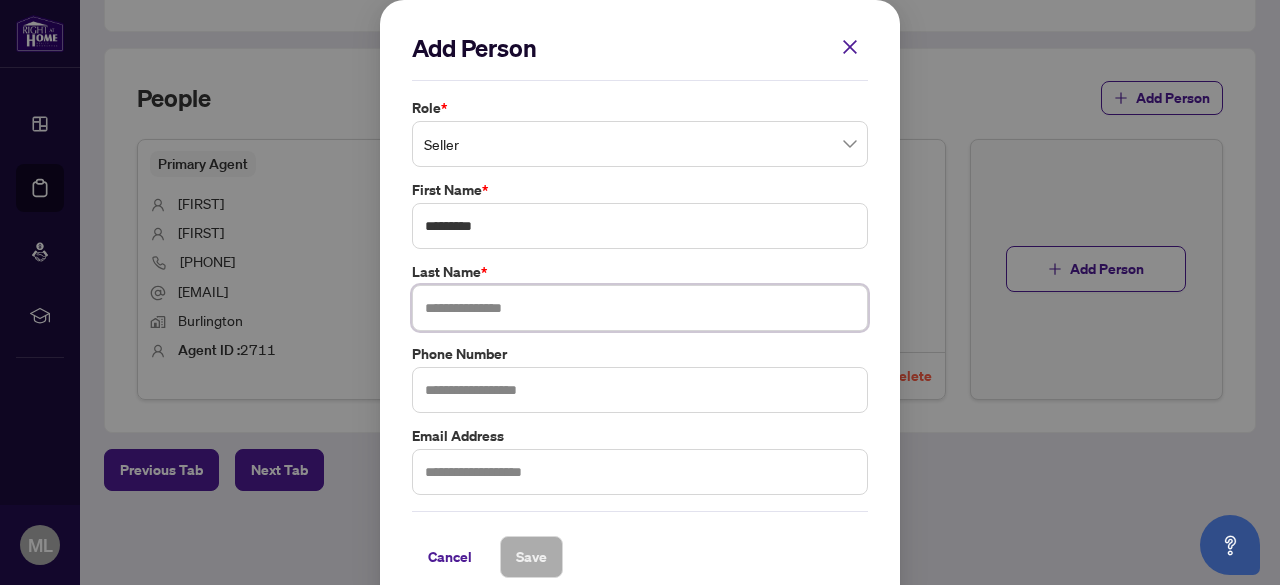 click at bounding box center [640, 308] 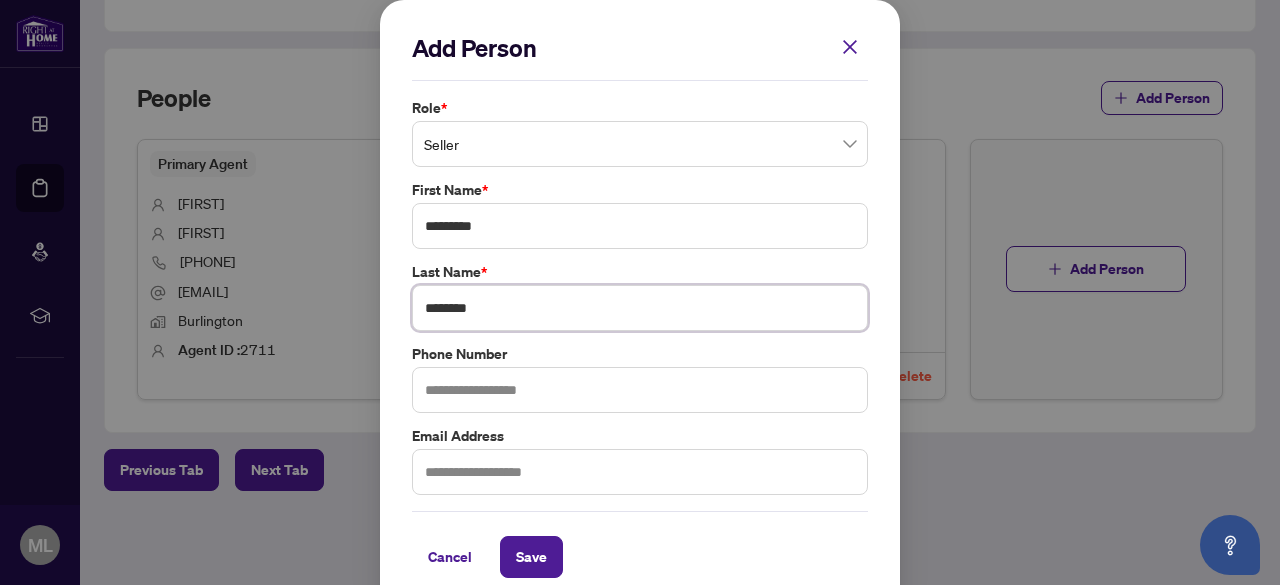 scroll, scrollTop: 25, scrollLeft: 0, axis: vertical 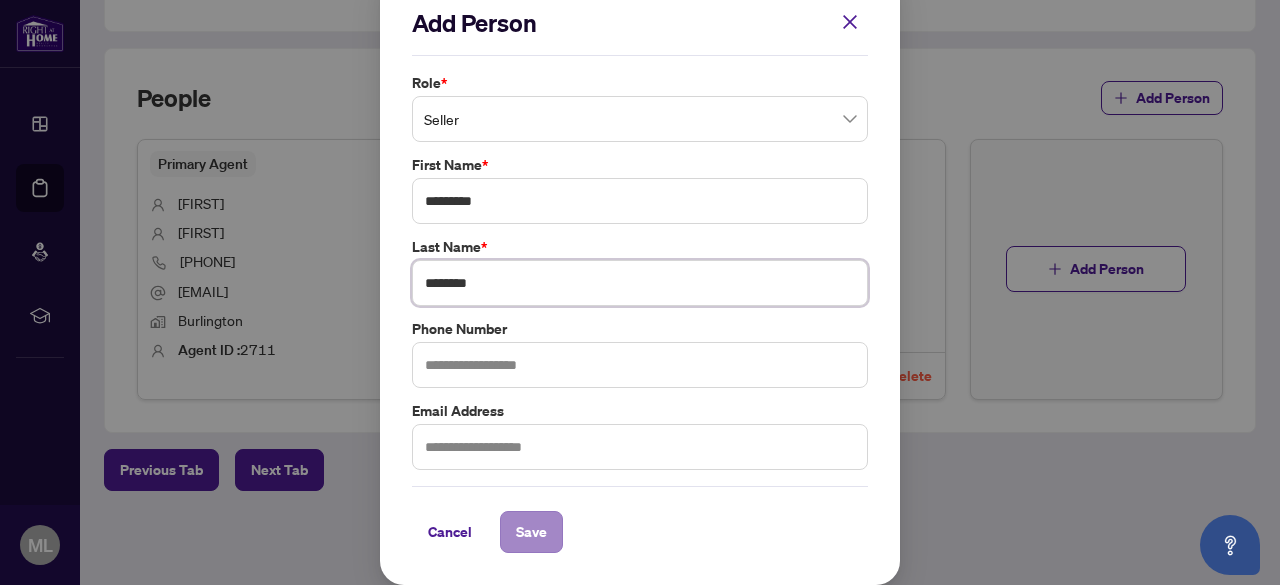 type on "********" 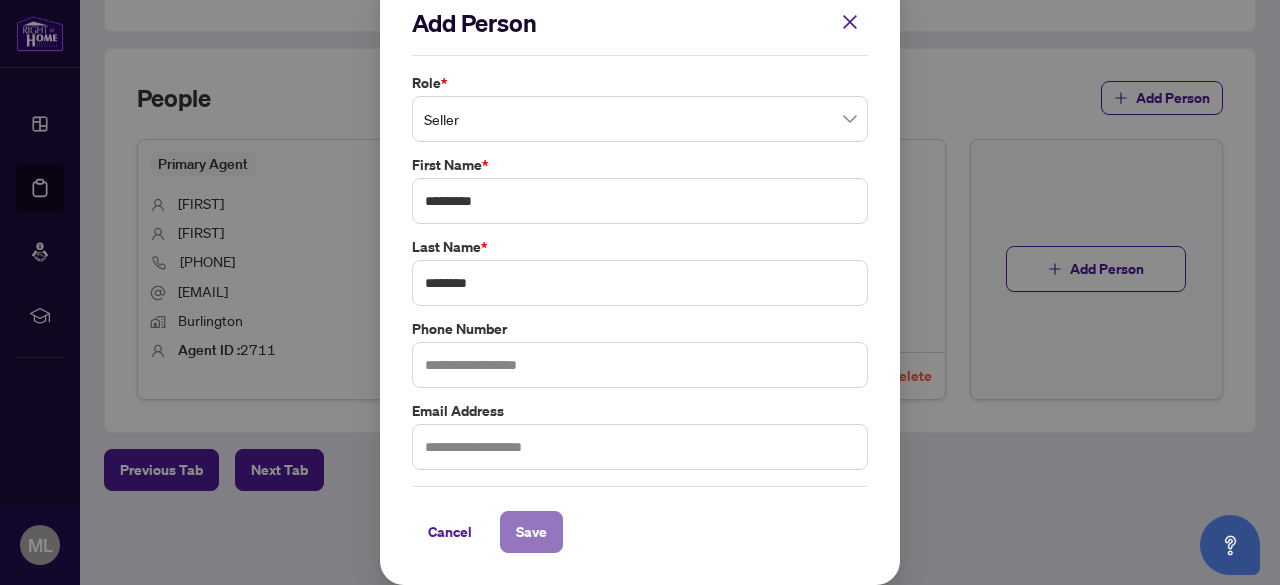 click on "Save" at bounding box center [531, 532] 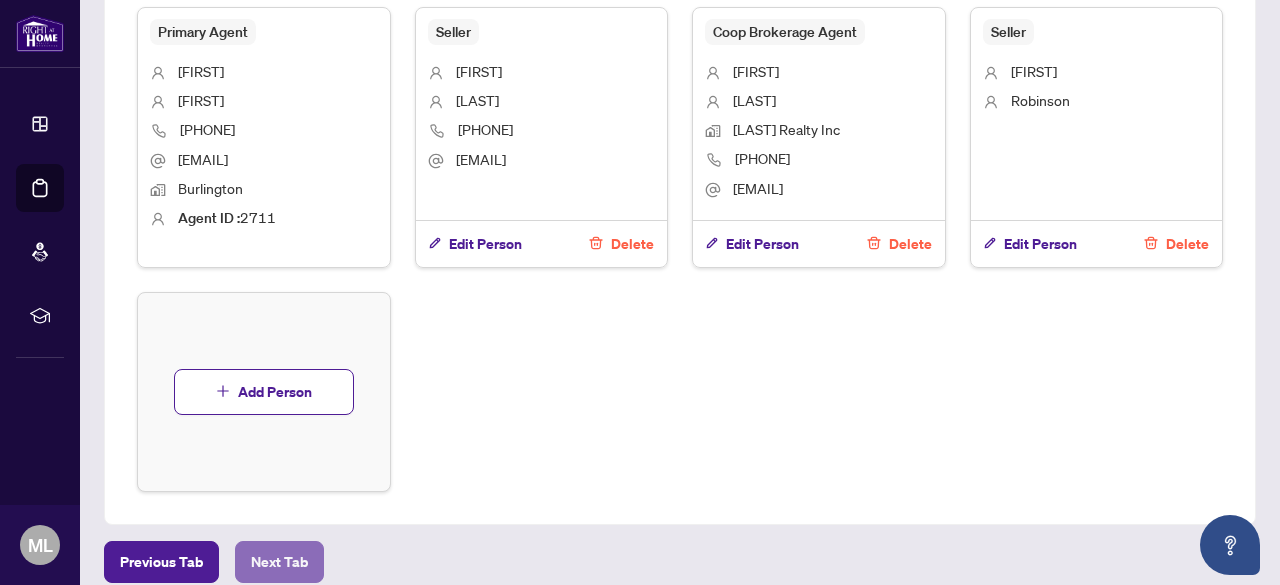 click on "Next Tab" at bounding box center (279, 562) 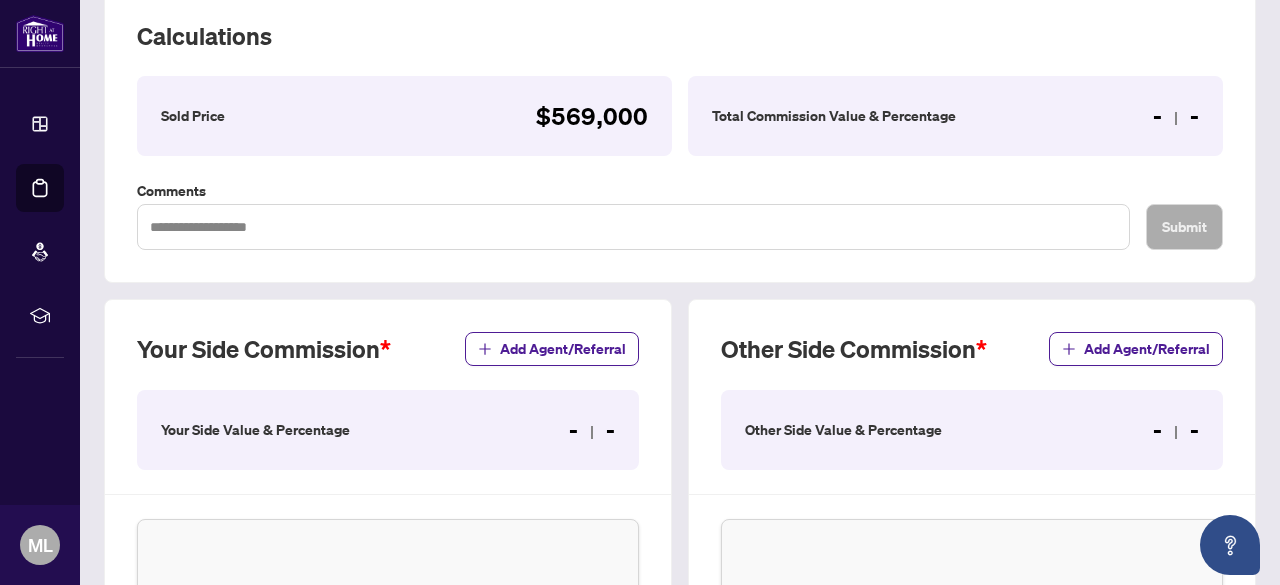 scroll, scrollTop: 287, scrollLeft: 0, axis: vertical 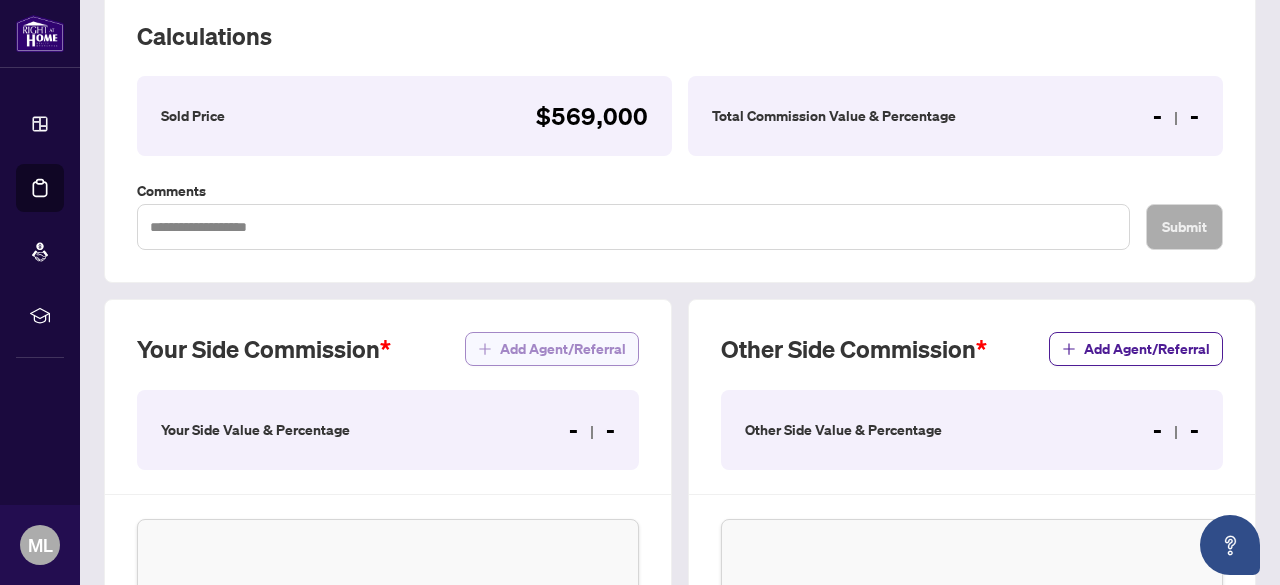 click on "Add Agent/Referral" at bounding box center (563, 349) 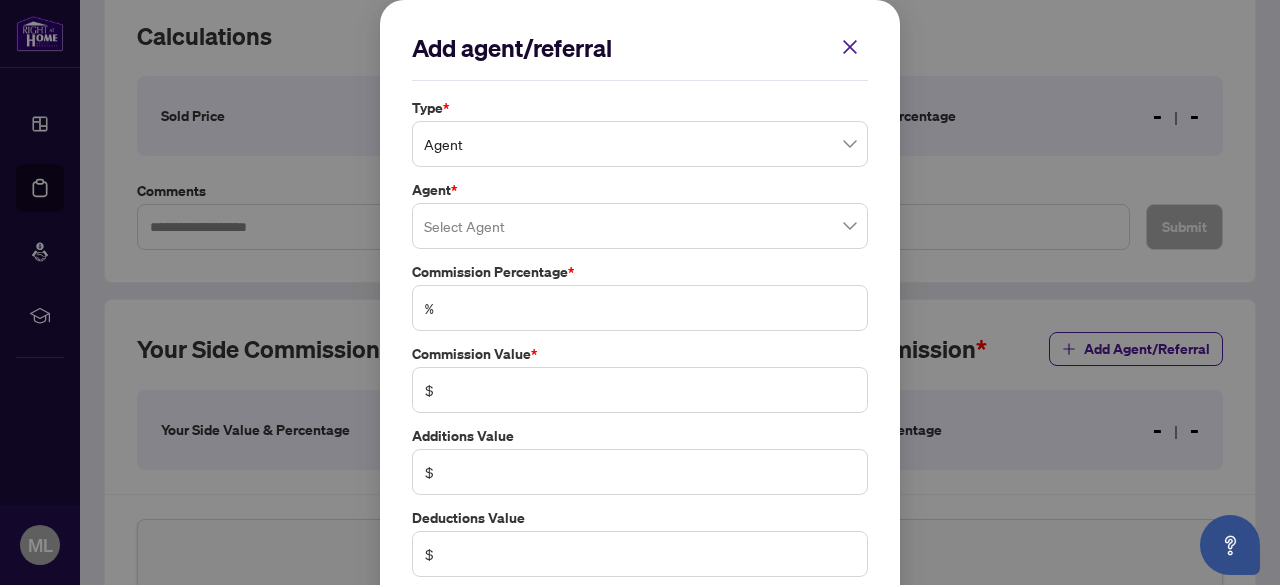 click at bounding box center [640, 226] 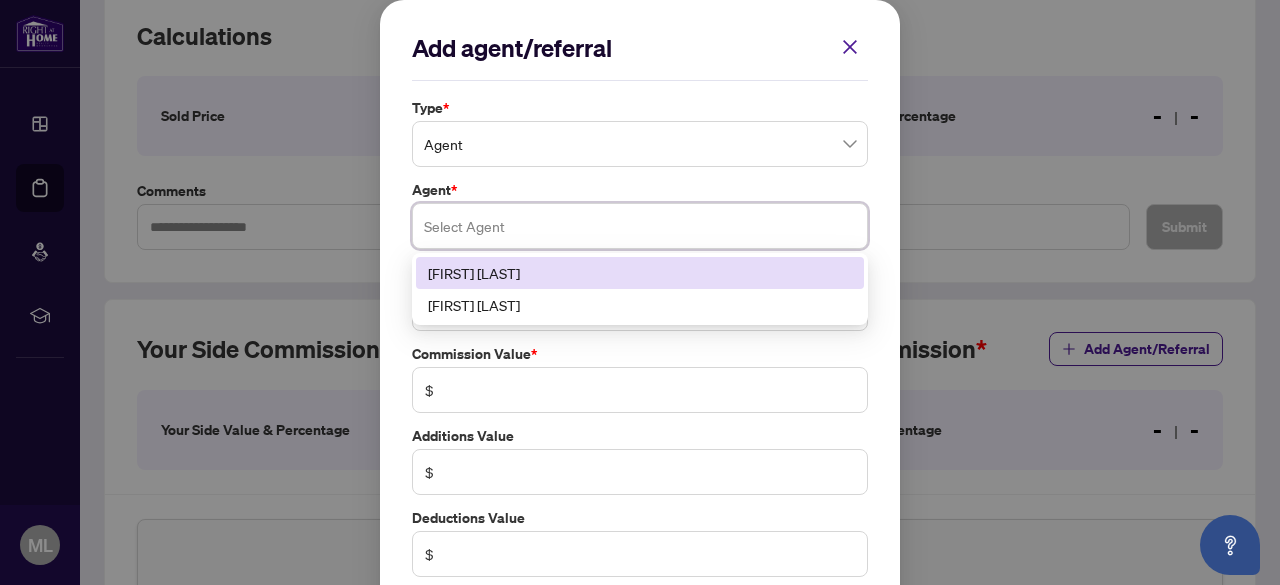 click on "[FIRST] [LAST]" at bounding box center [640, 273] 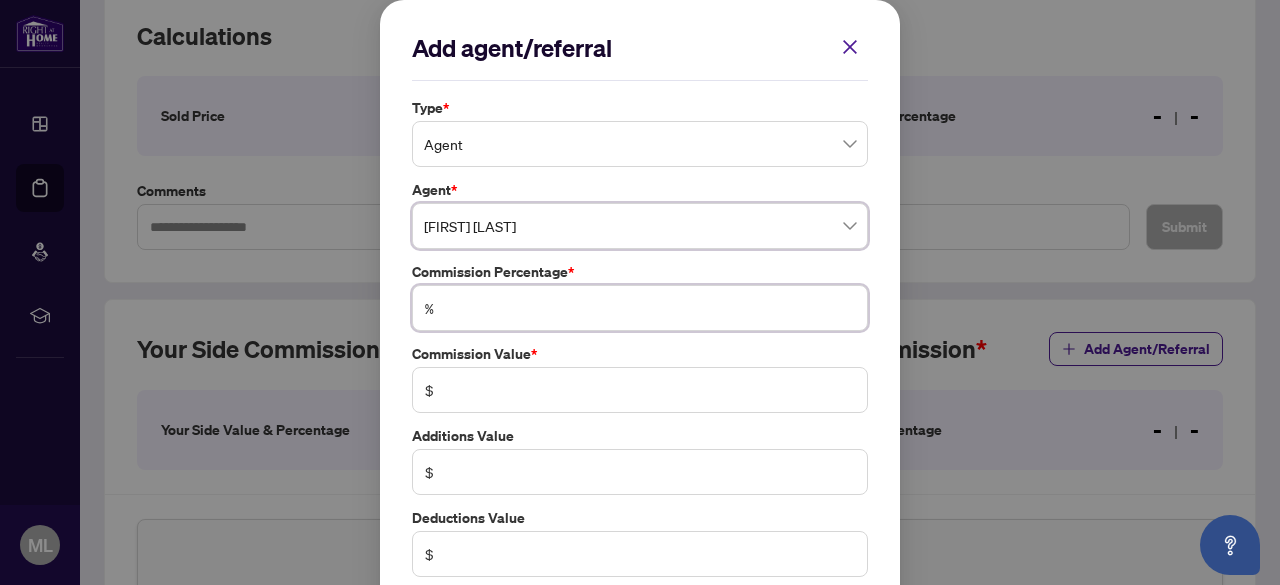 click at bounding box center [650, 308] 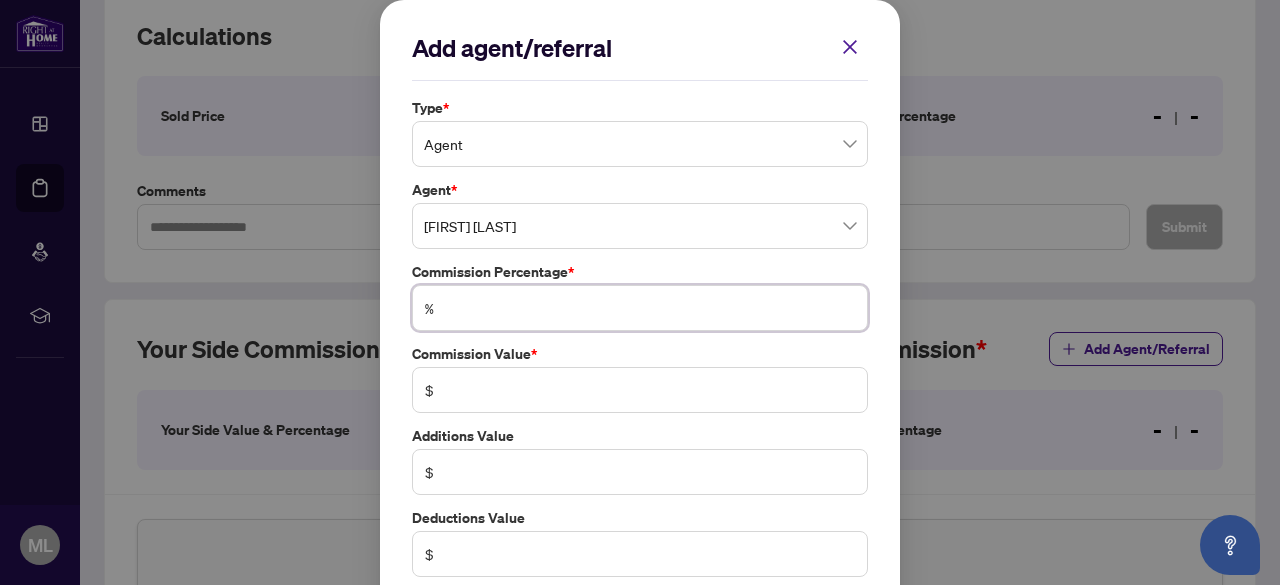type on "*" 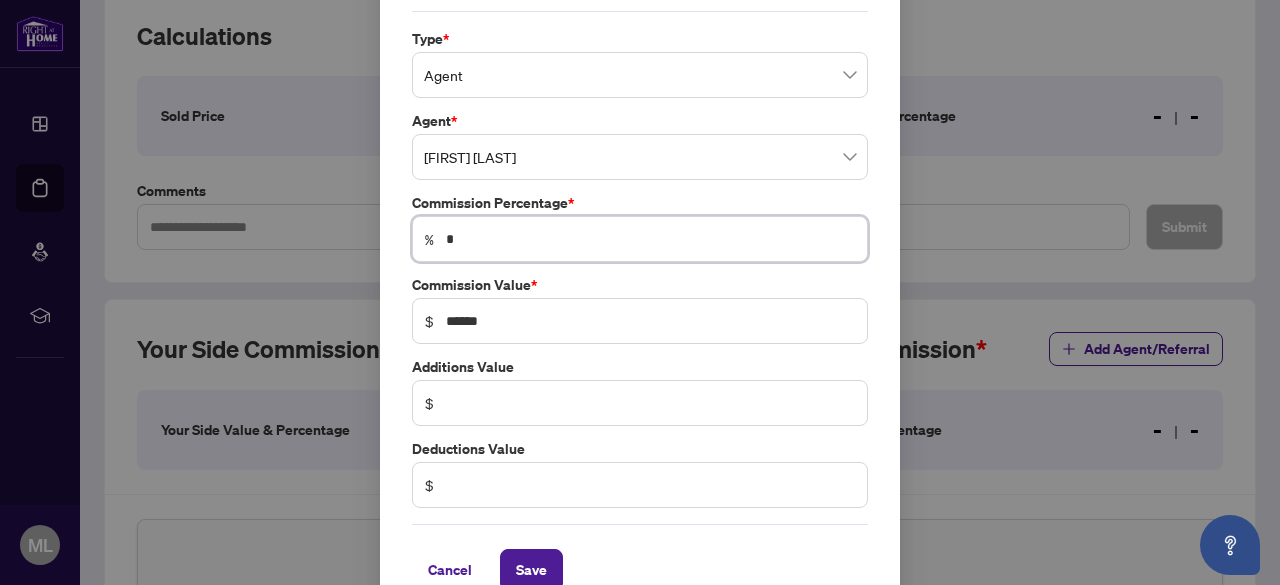 scroll, scrollTop: 107, scrollLeft: 0, axis: vertical 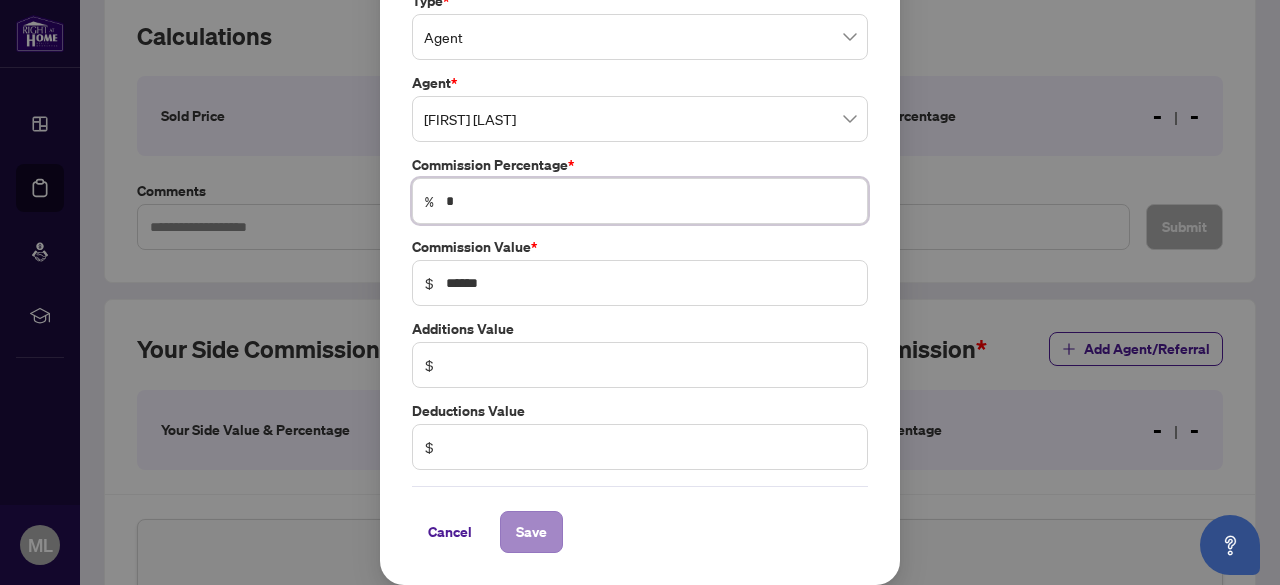 type on "*" 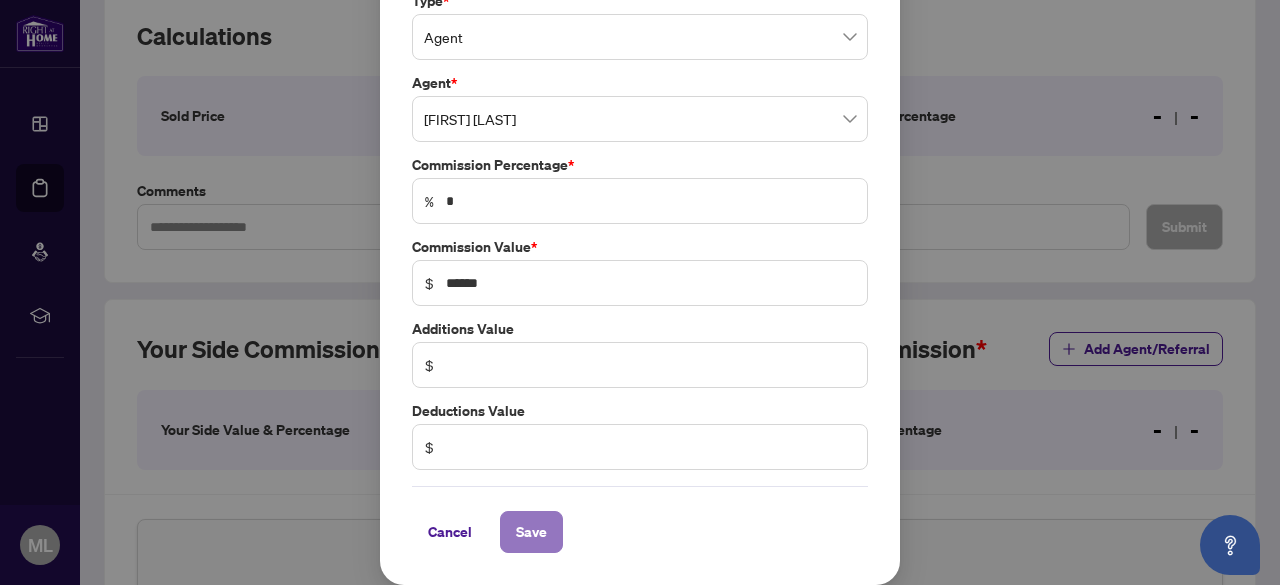 click on "Save" at bounding box center (531, 532) 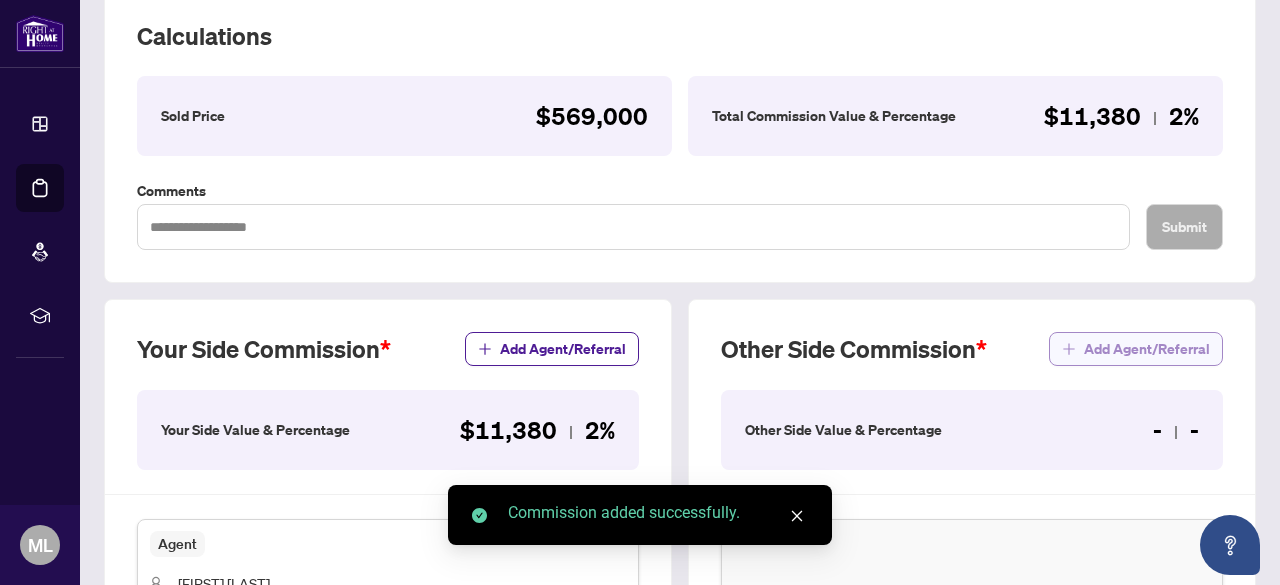click on "Add Agent/Referral" at bounding box center (1147, 349) 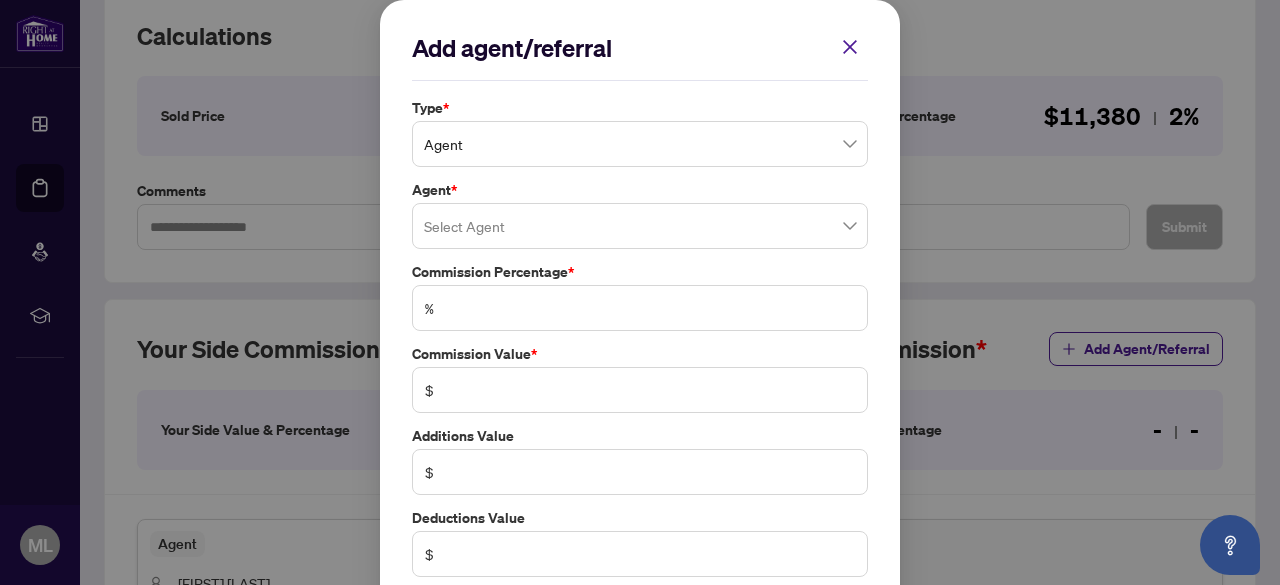 click at bounding box center [640, 226] 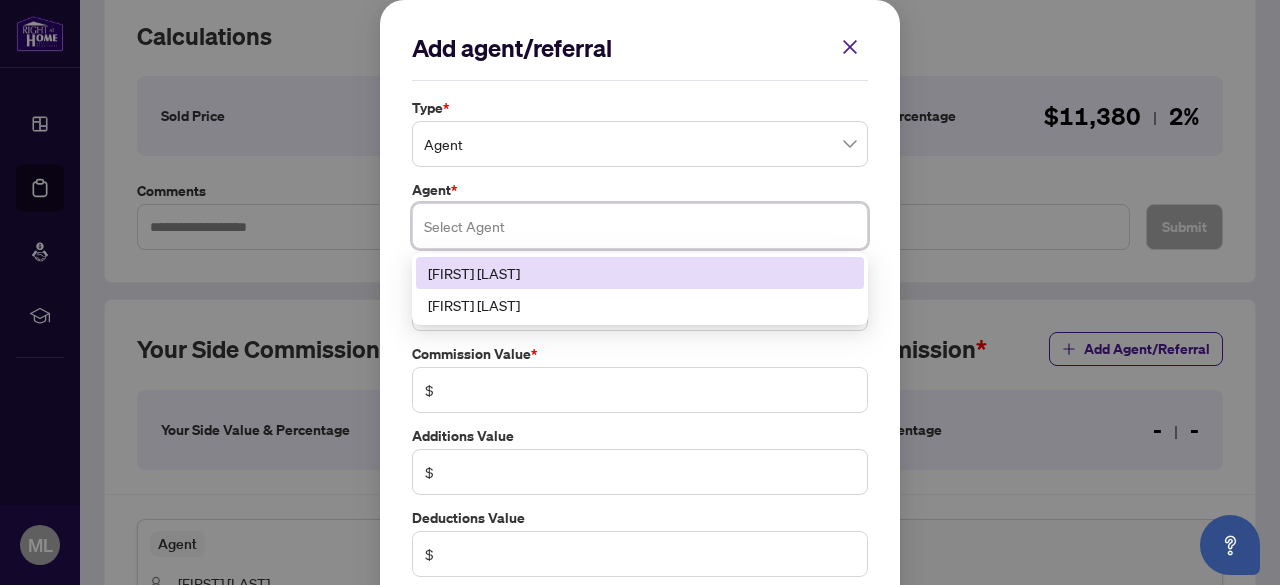 click on "[FIRST] [LAST]" at bounding box center (640, 305) 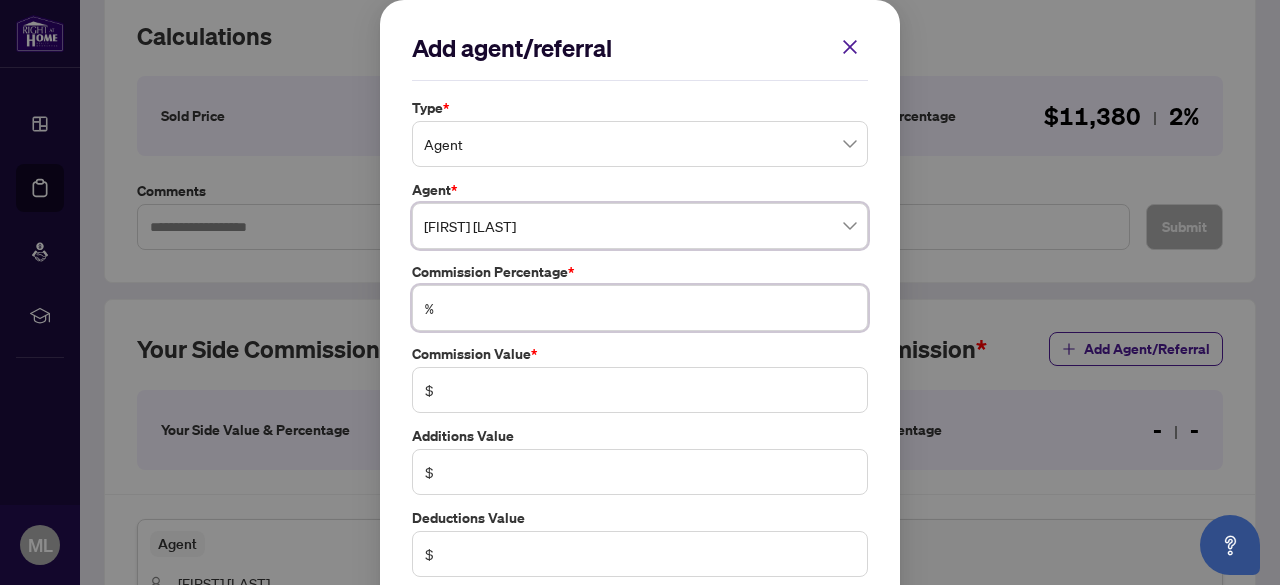 click at bounding box center [650, 308] 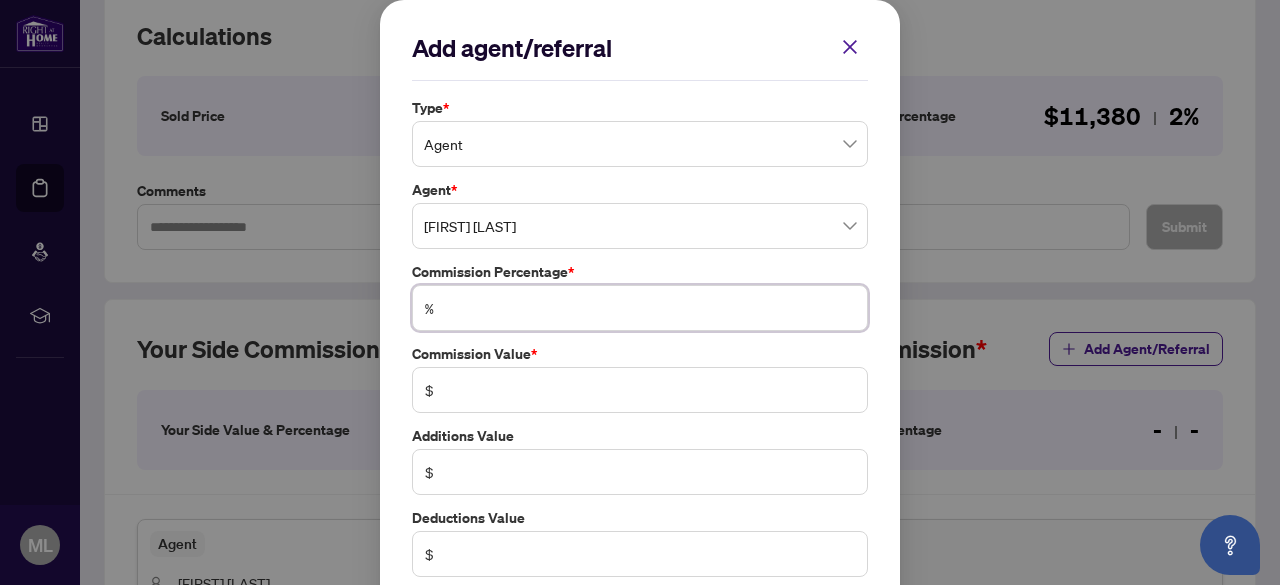 type on "*" 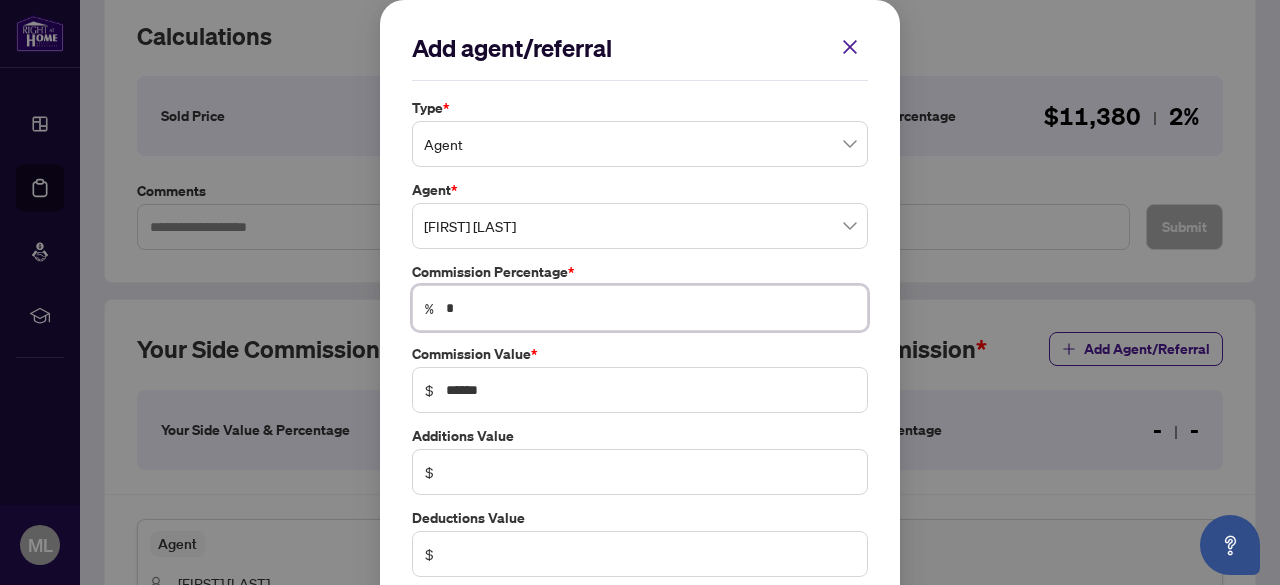 scroll, scrollTop: 107, scrollLeft: 0, axis: vertical 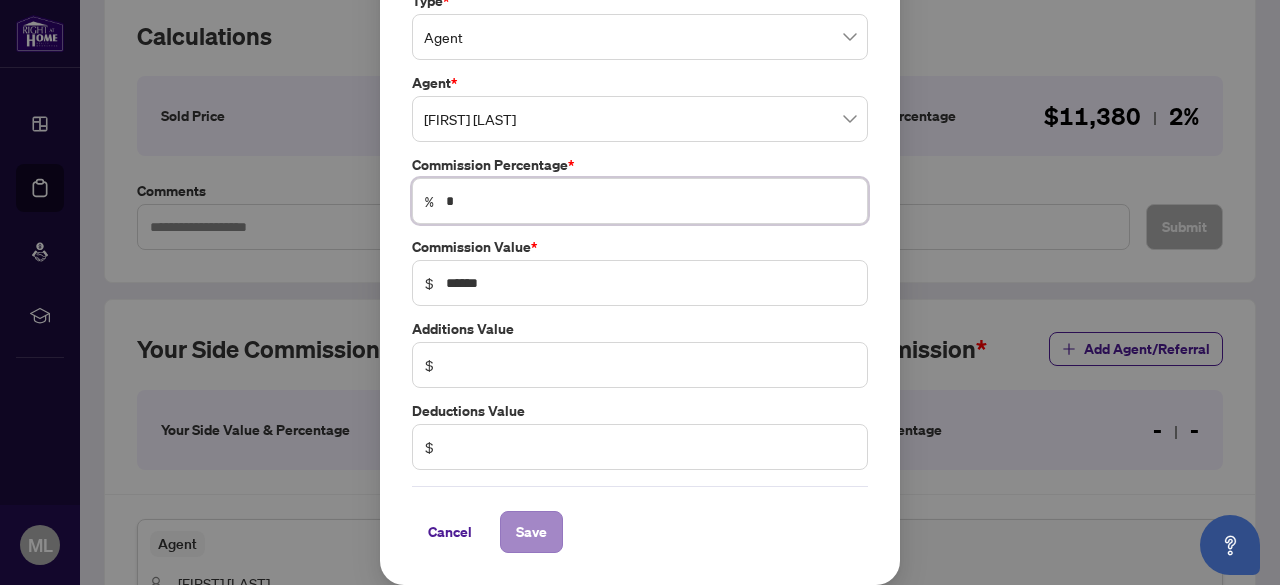 type on "*" 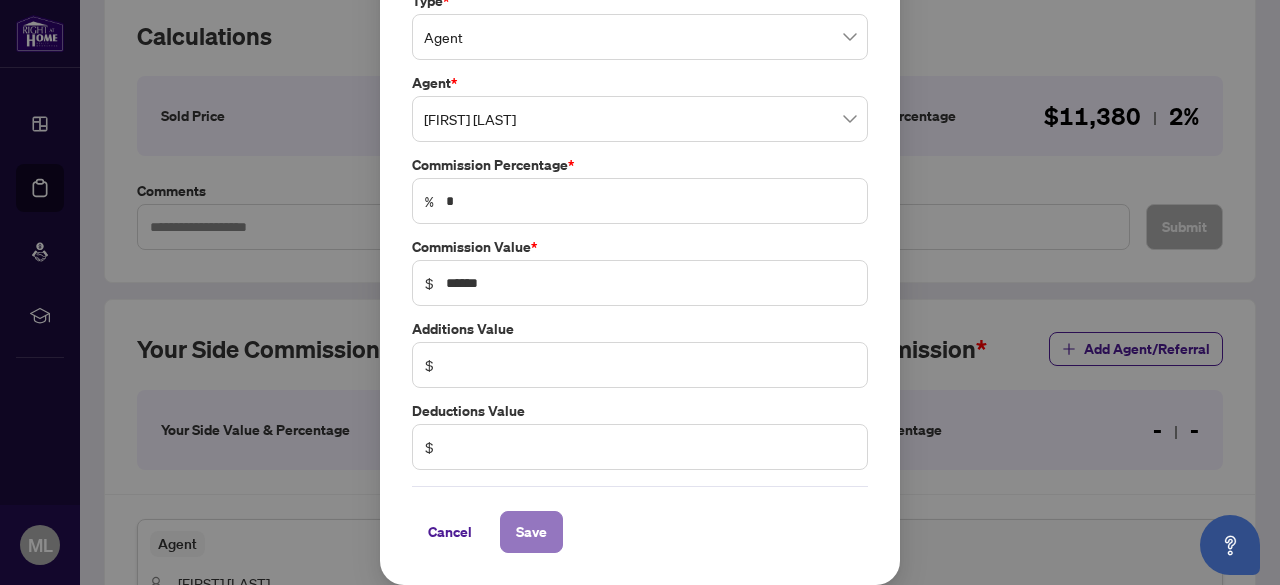 click on "Save" at bounding box center (531, 532) 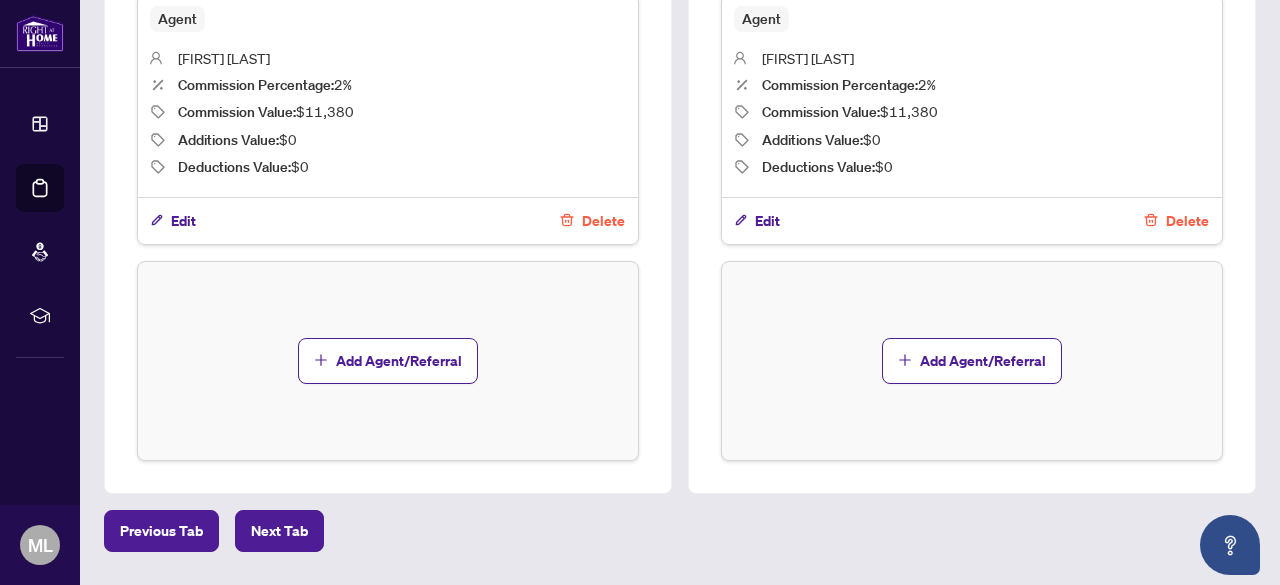 scroll, scrollTop: 865, scrollLeft: 0, axis: vertical 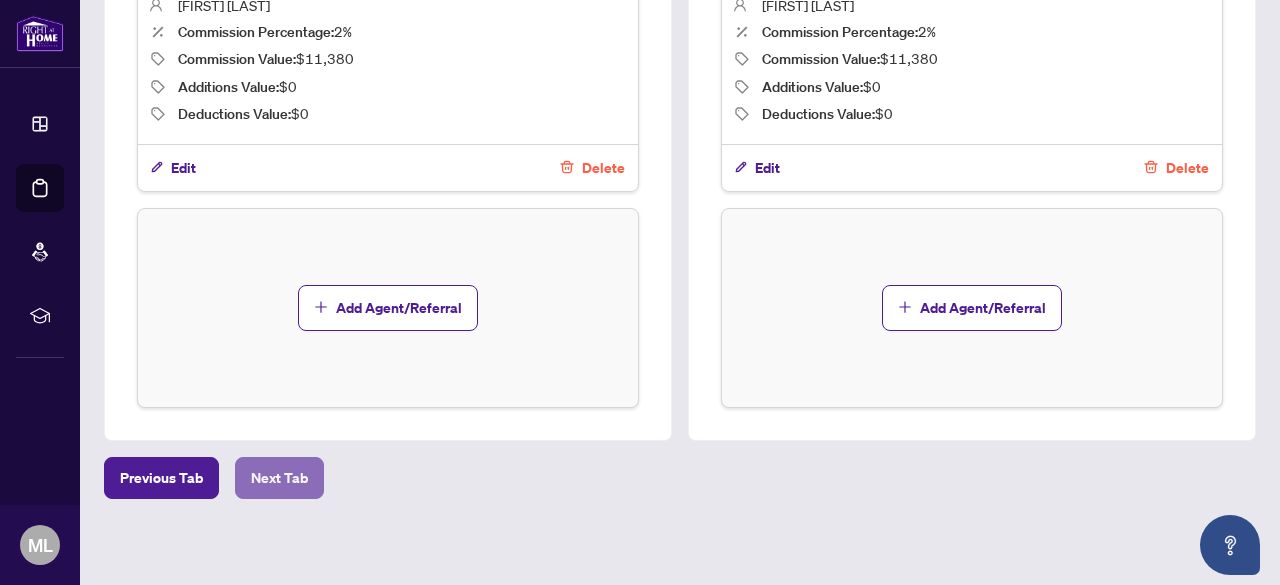 click on "Next Tab" at bounding box center (279, 478) 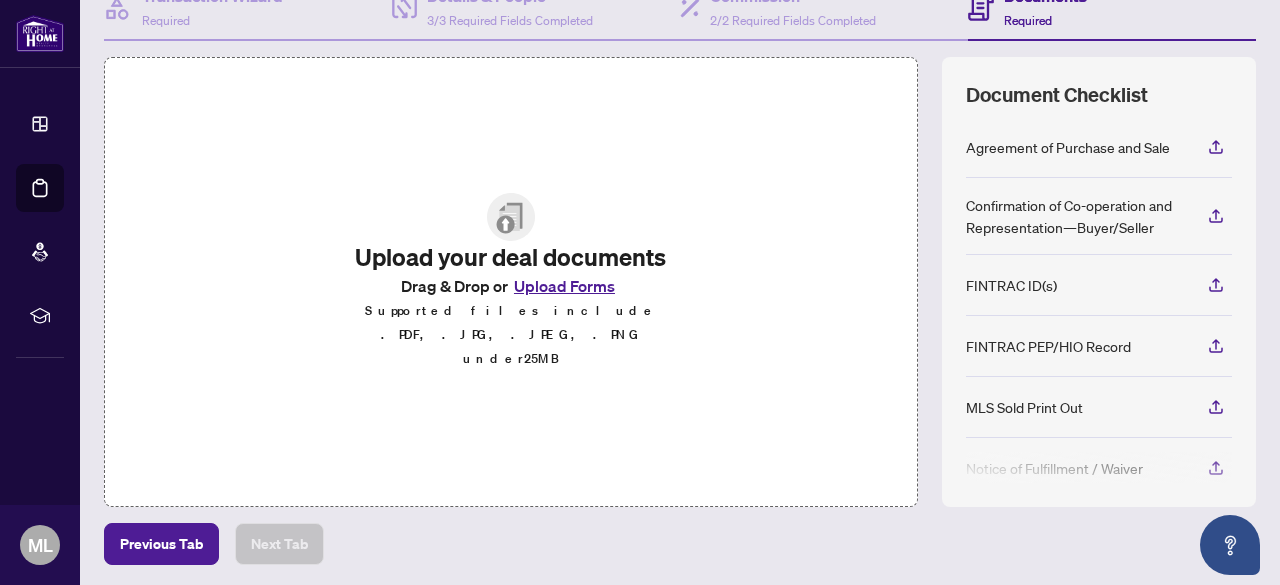 scroll, scrollTop: 219, scrollLeft: 0, axis: vertical 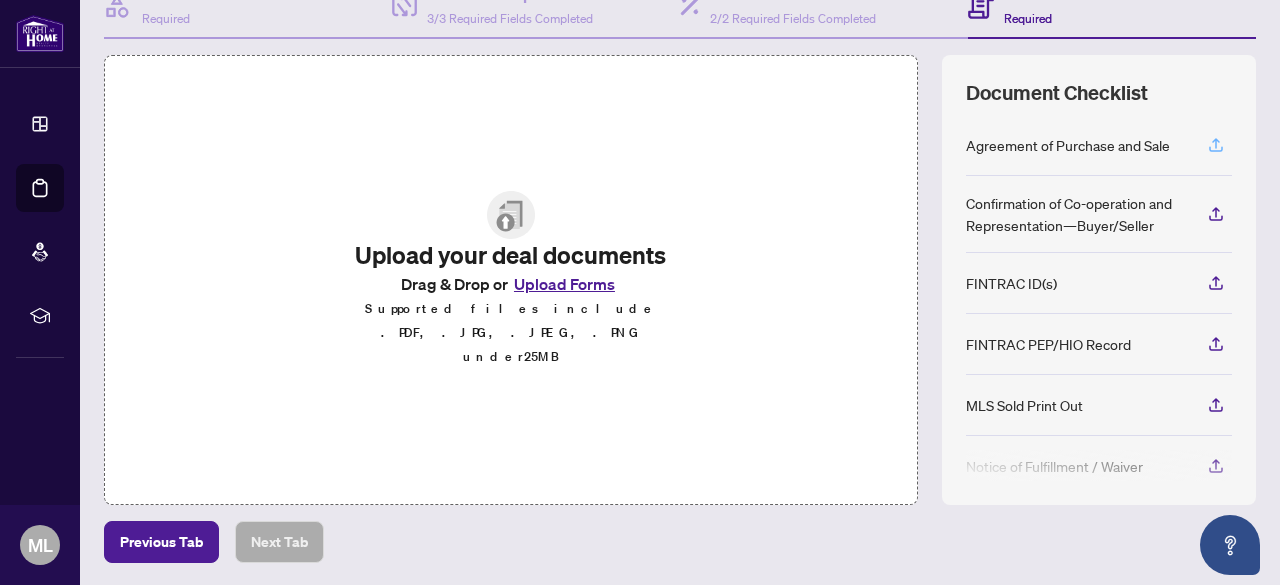 click 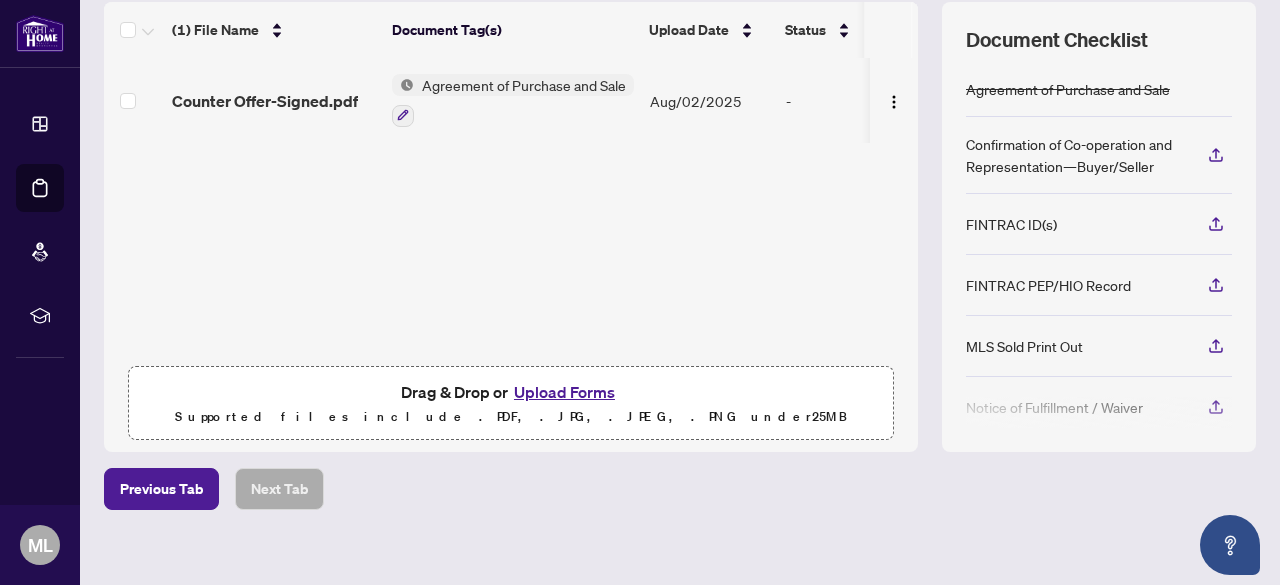 scroll, scrollTop: 282, scrollLeft: 0, axis: vertical 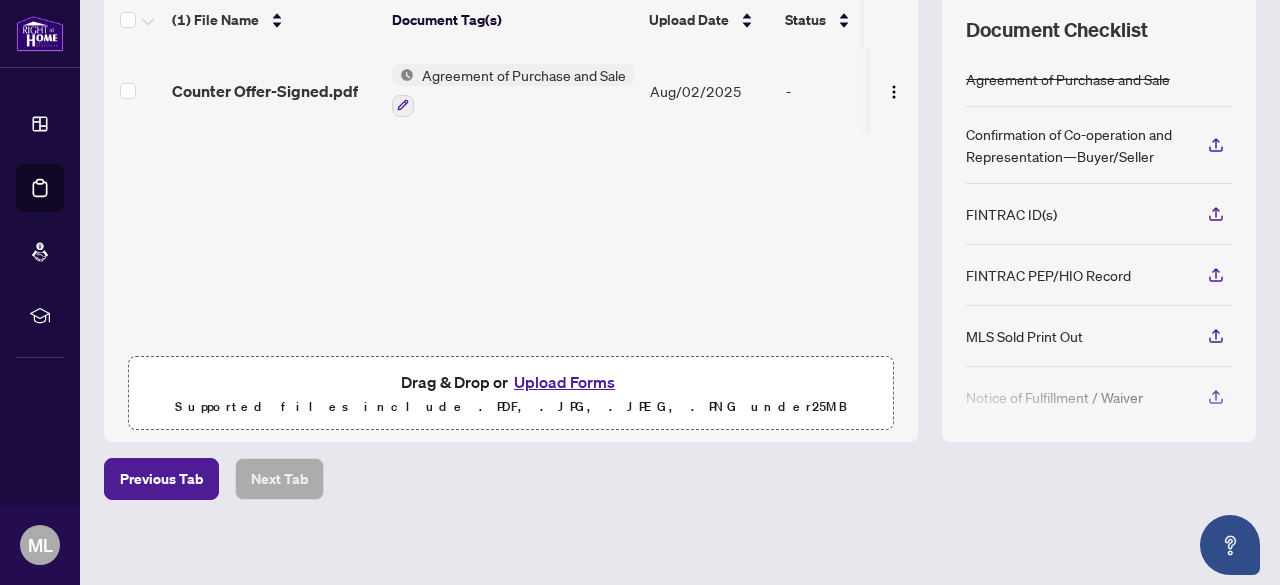 click at bounding box center [1099, 403] 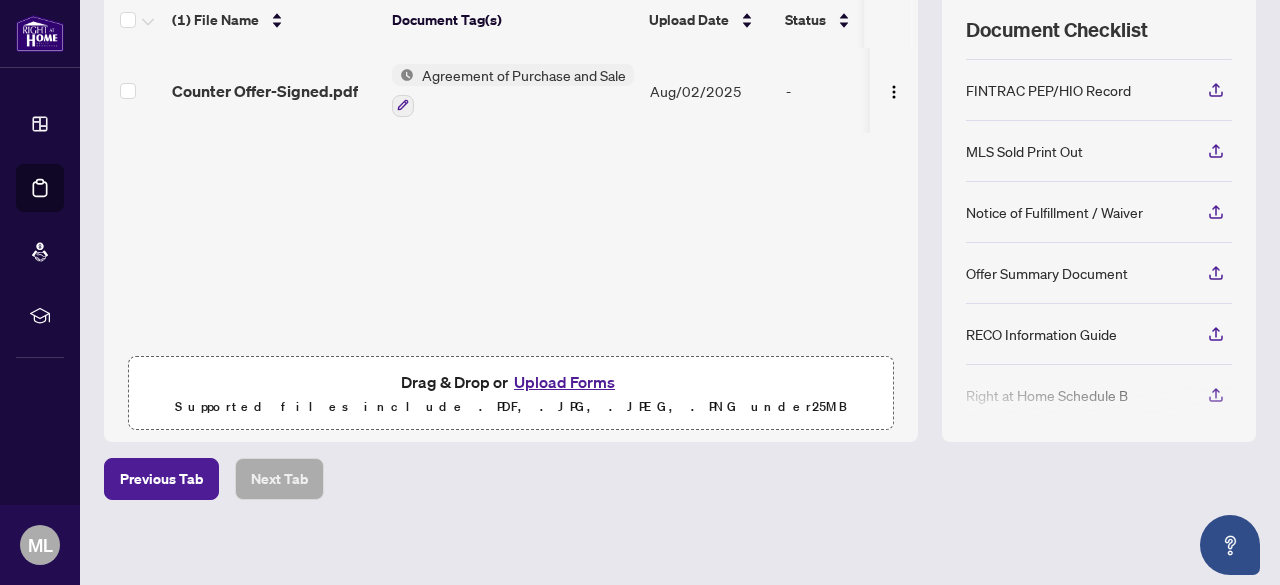 scroll, scrollTop: 200, scrollLeft: 0, axis: vertical 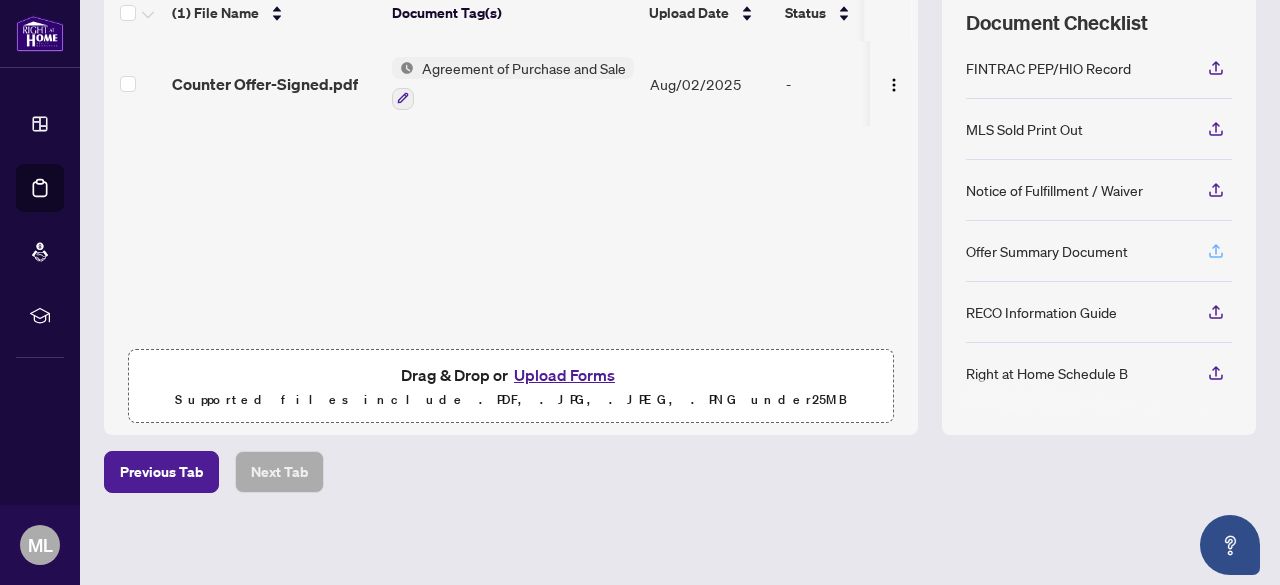 click 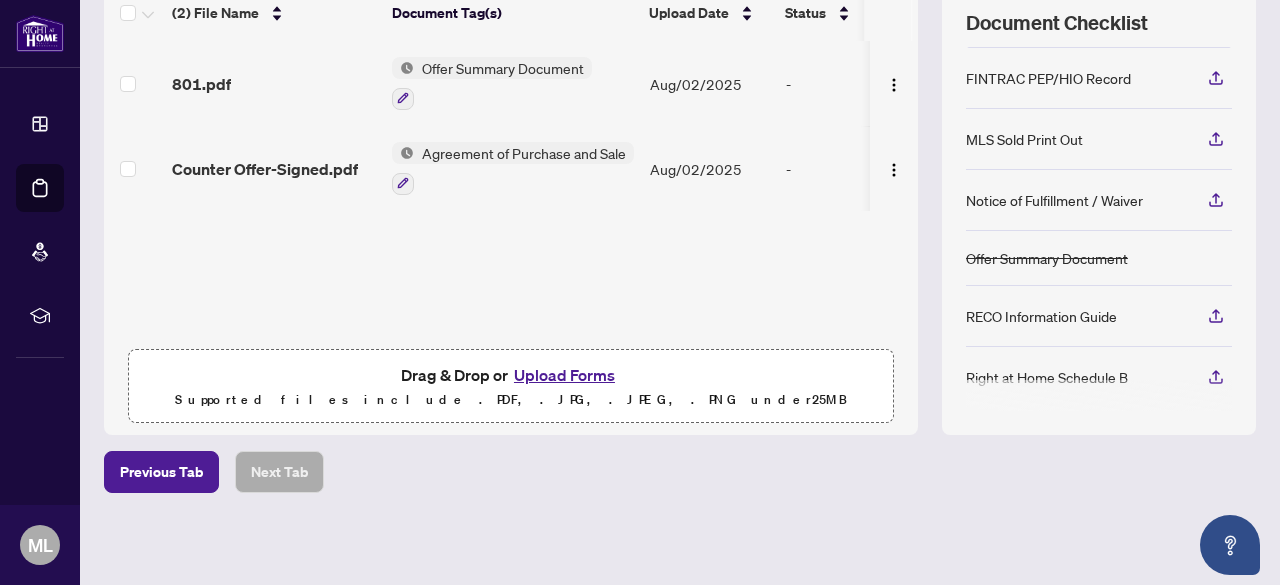 scroll, scrollTop: 194, scrollLeft: 0, axis: vertical 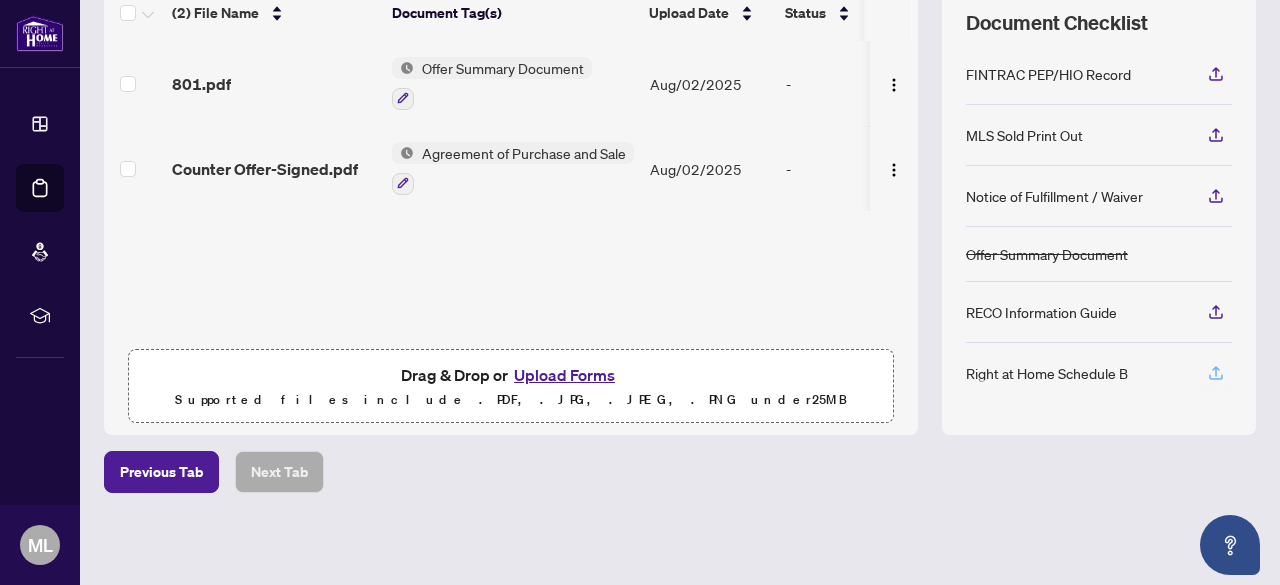 click 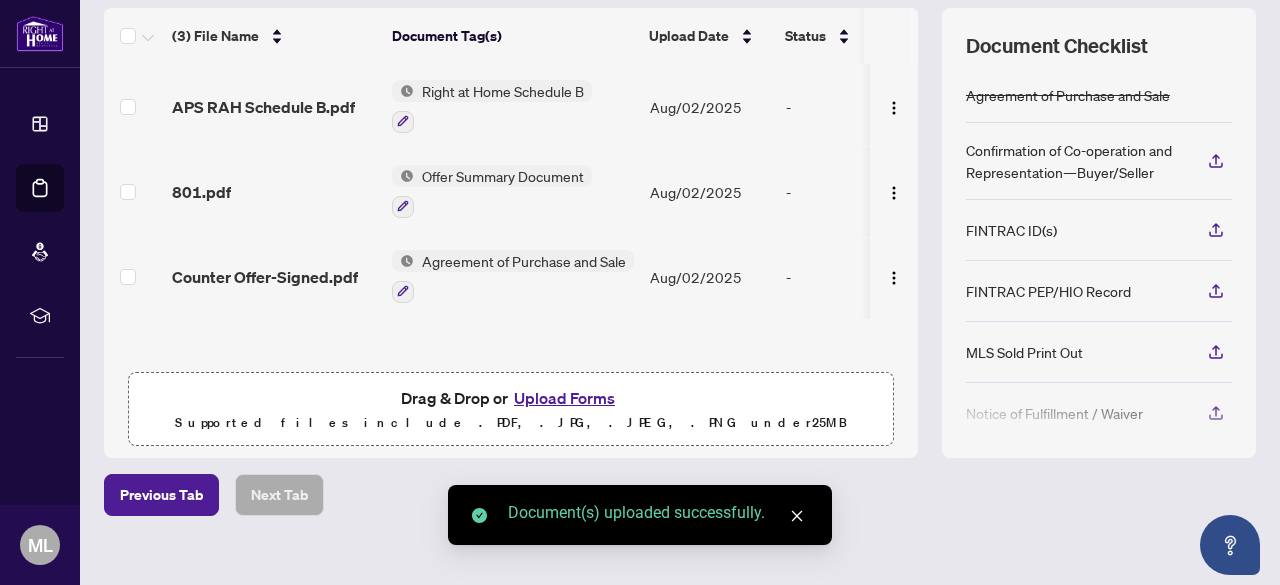 scroll, scrollTop: 252, scrollLeft: 0, axis: vertical 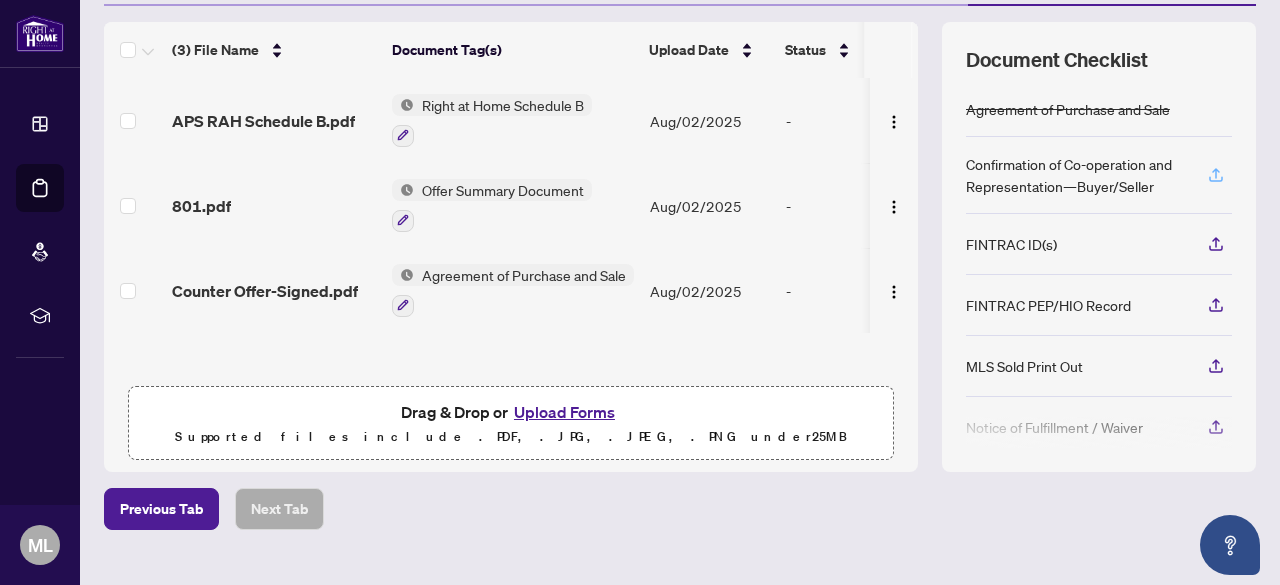 click 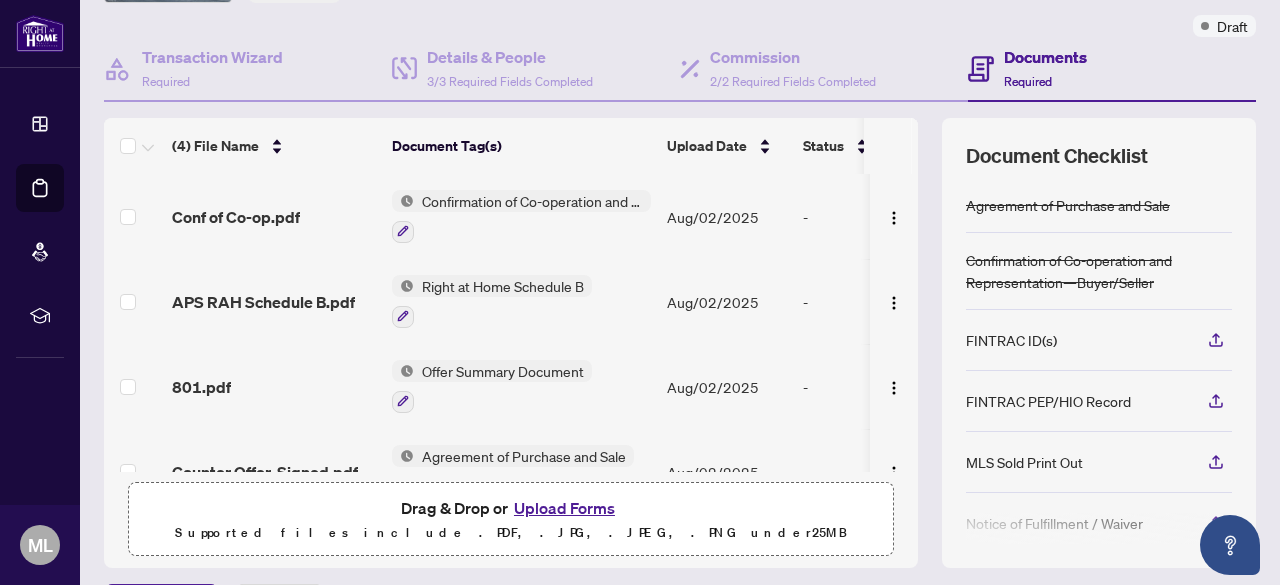 scroll, scrollTop: 162, scrollLeft: 0, axis: vertical 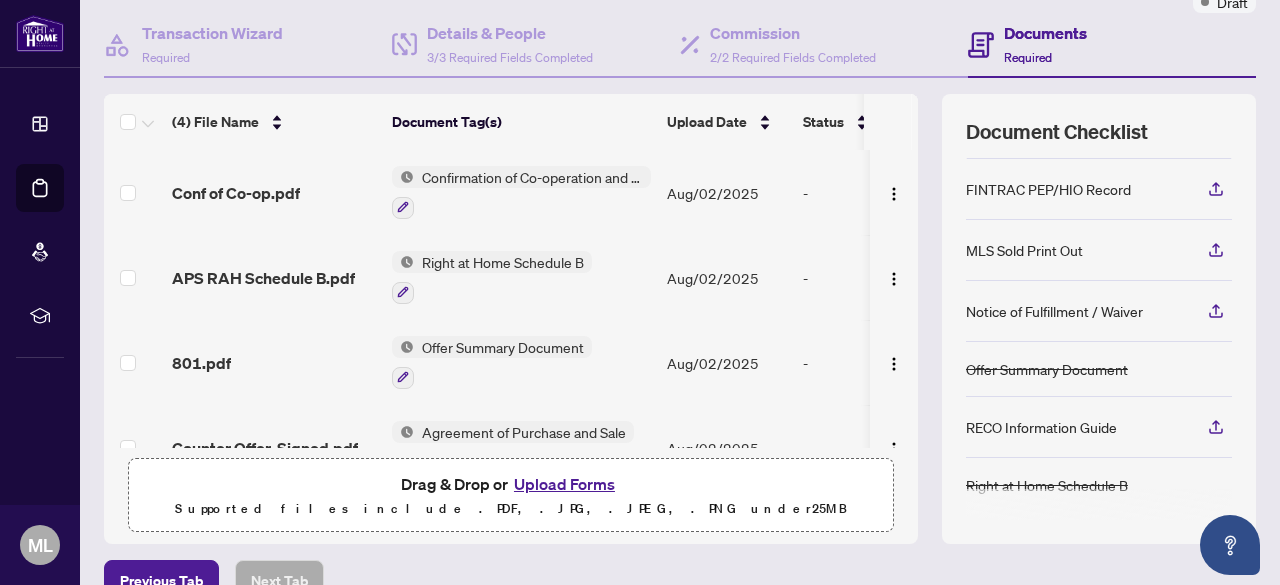 click on "Documents Required" at bounding box center (1045, 44) 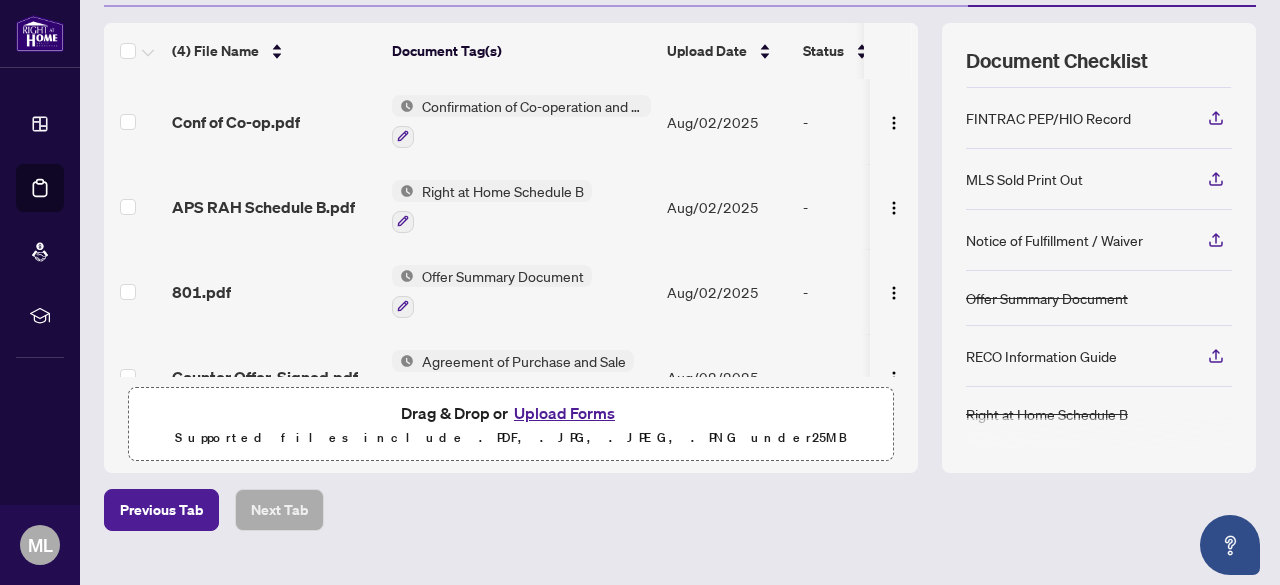 scroll, scrollTop: 256, scrollLeft: 0, axis: vertical 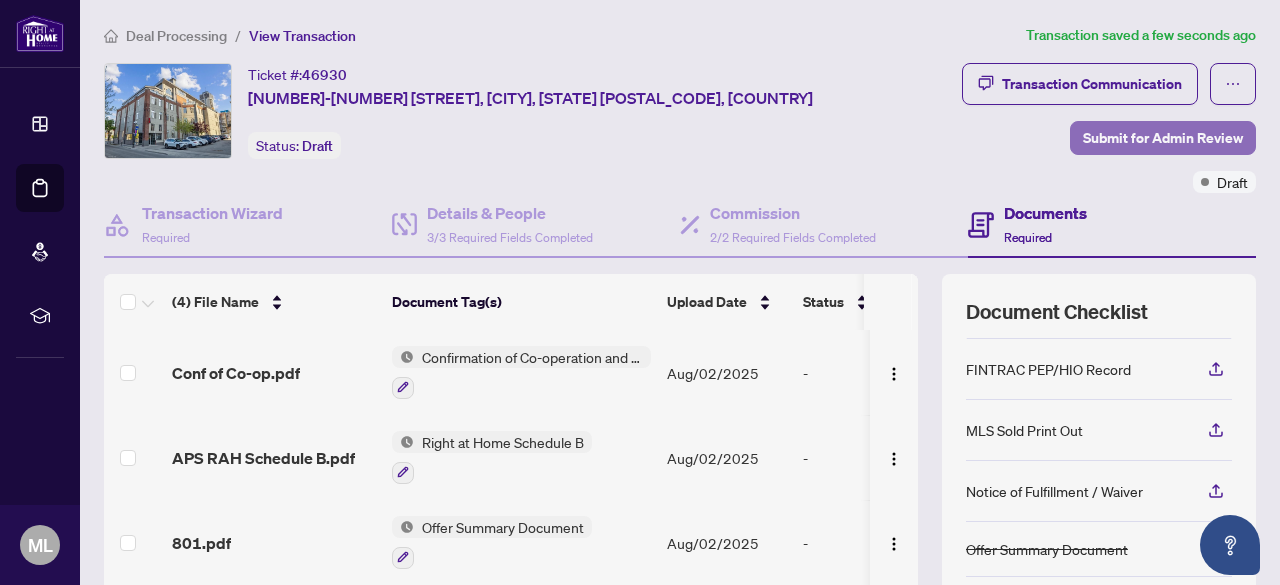 click on "Submit for Admin Review" at bounding box center (1163, 138) 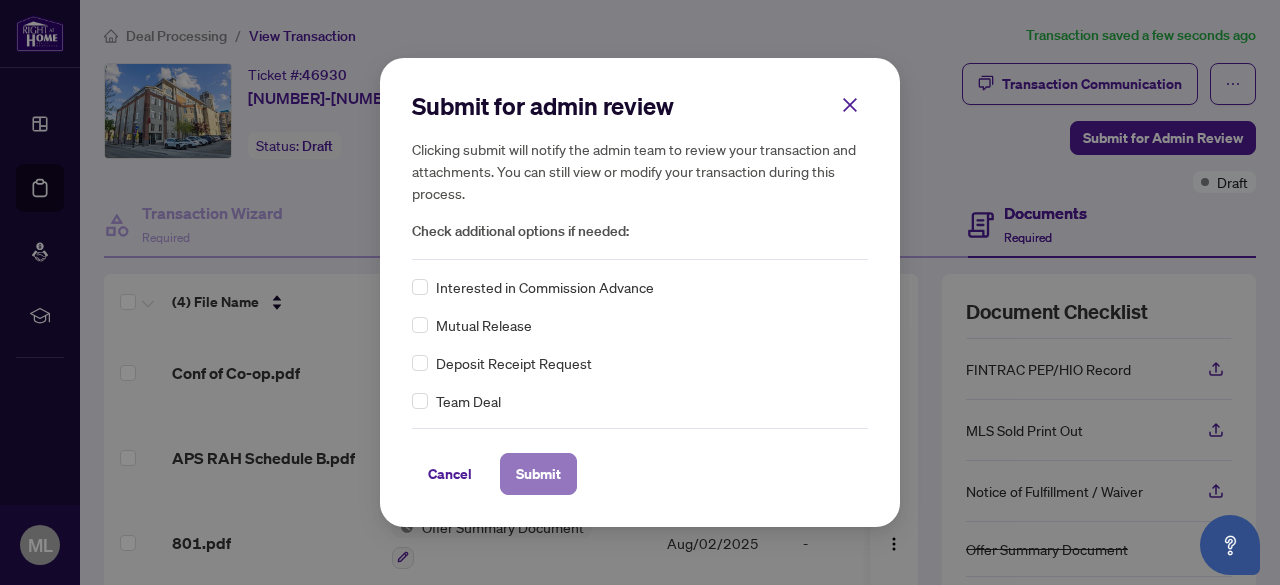 click on "Submit" at bounding box center (538, 474) 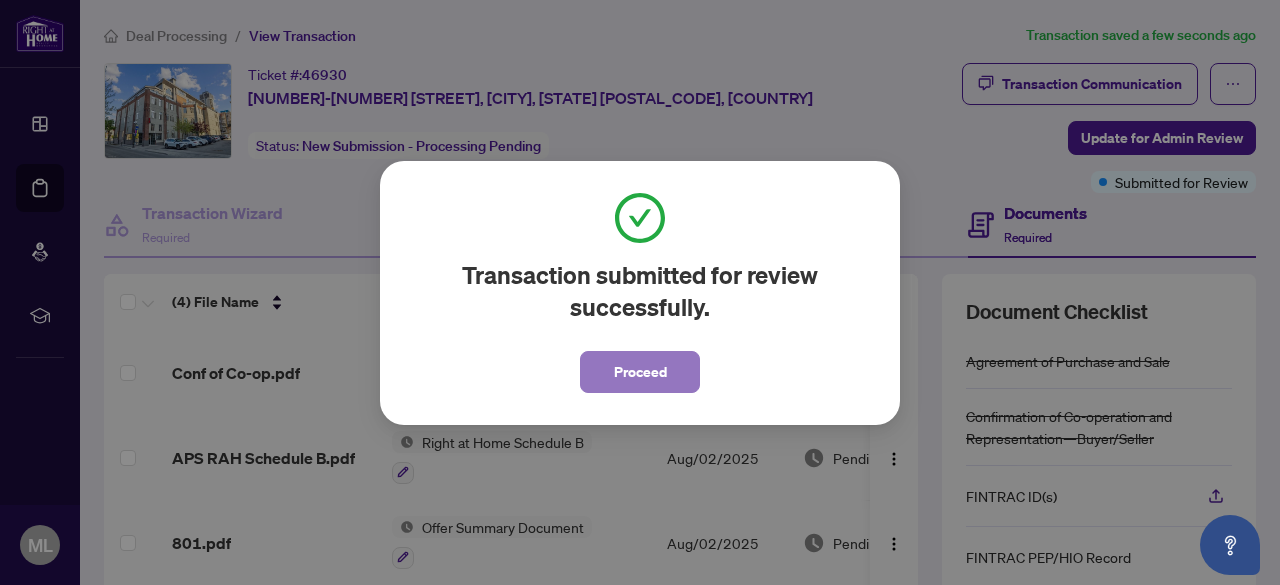 click on "Proceed" at bounding box center (640, 372) 